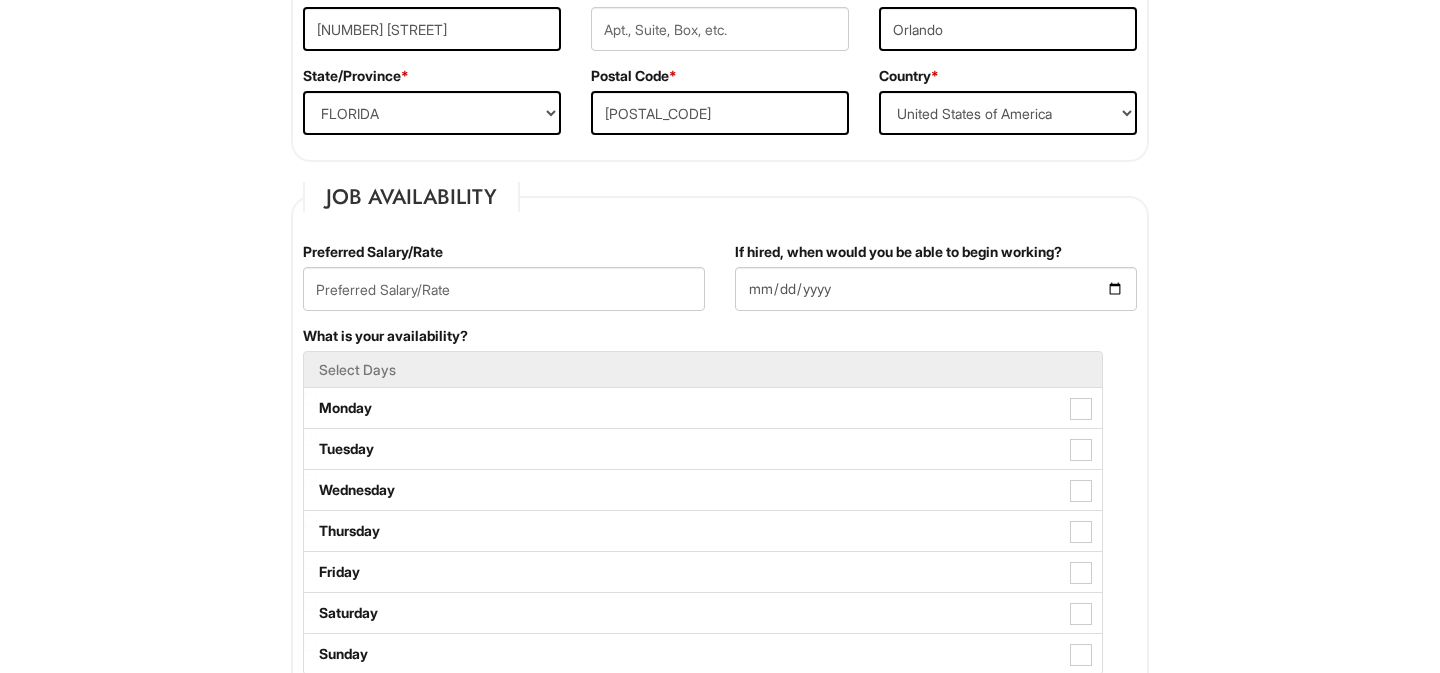 scroll, scrollTop: 662, scrollLeft: 0, axis: vertical 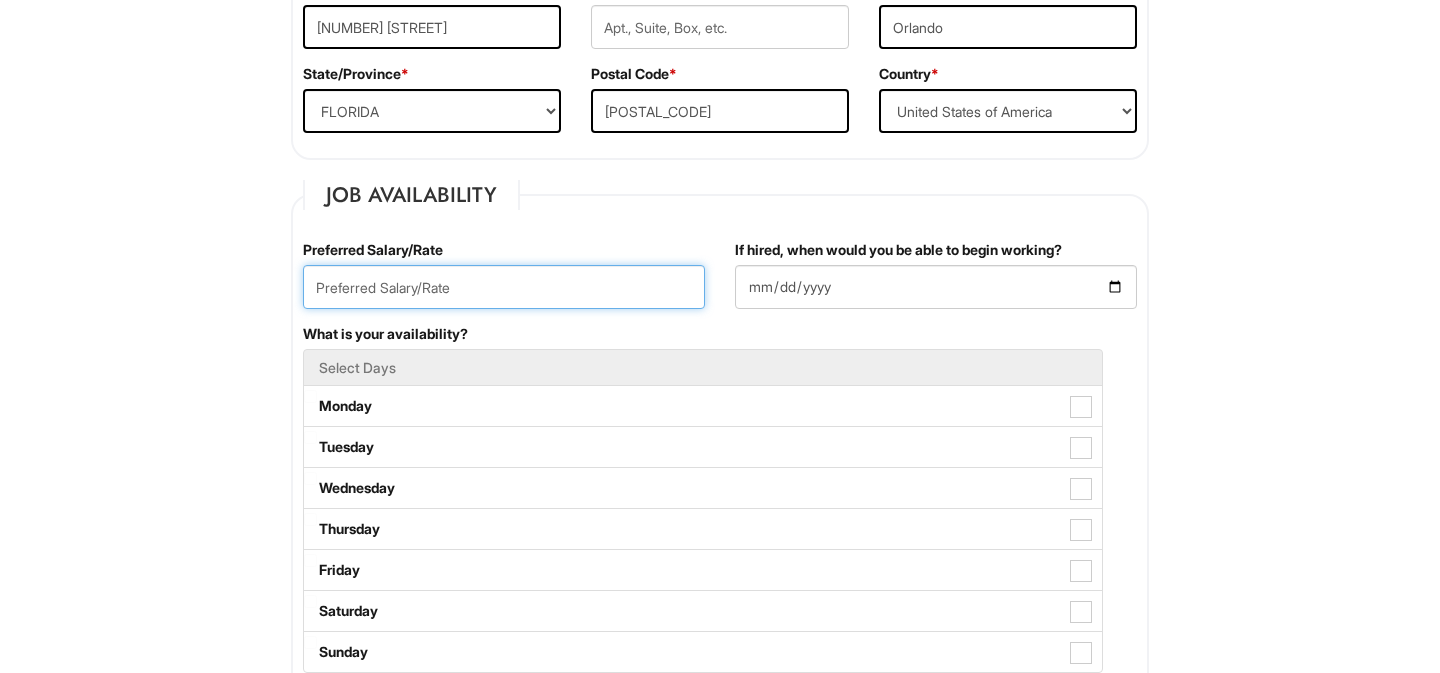 click at bounding box center [504, 287] 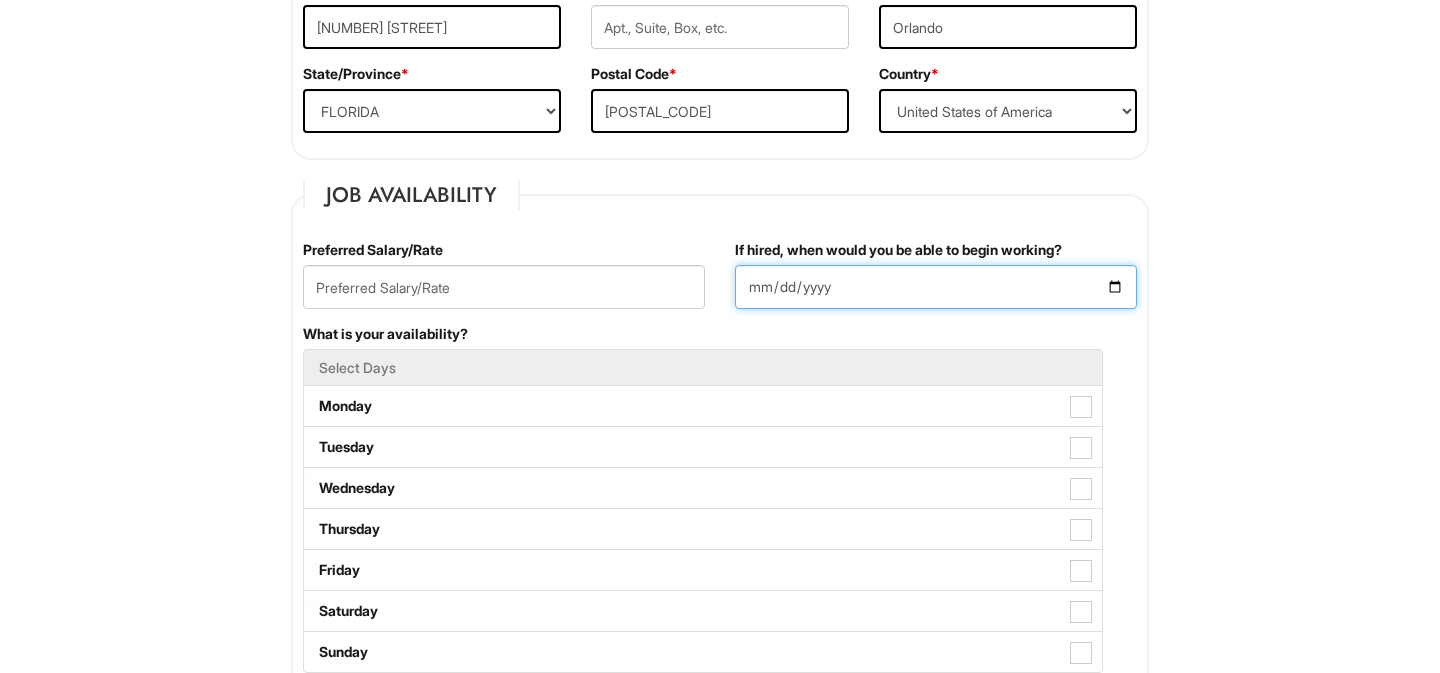 click on "If hired, when would you be able to begin working?" at bounding box center (936, 287) 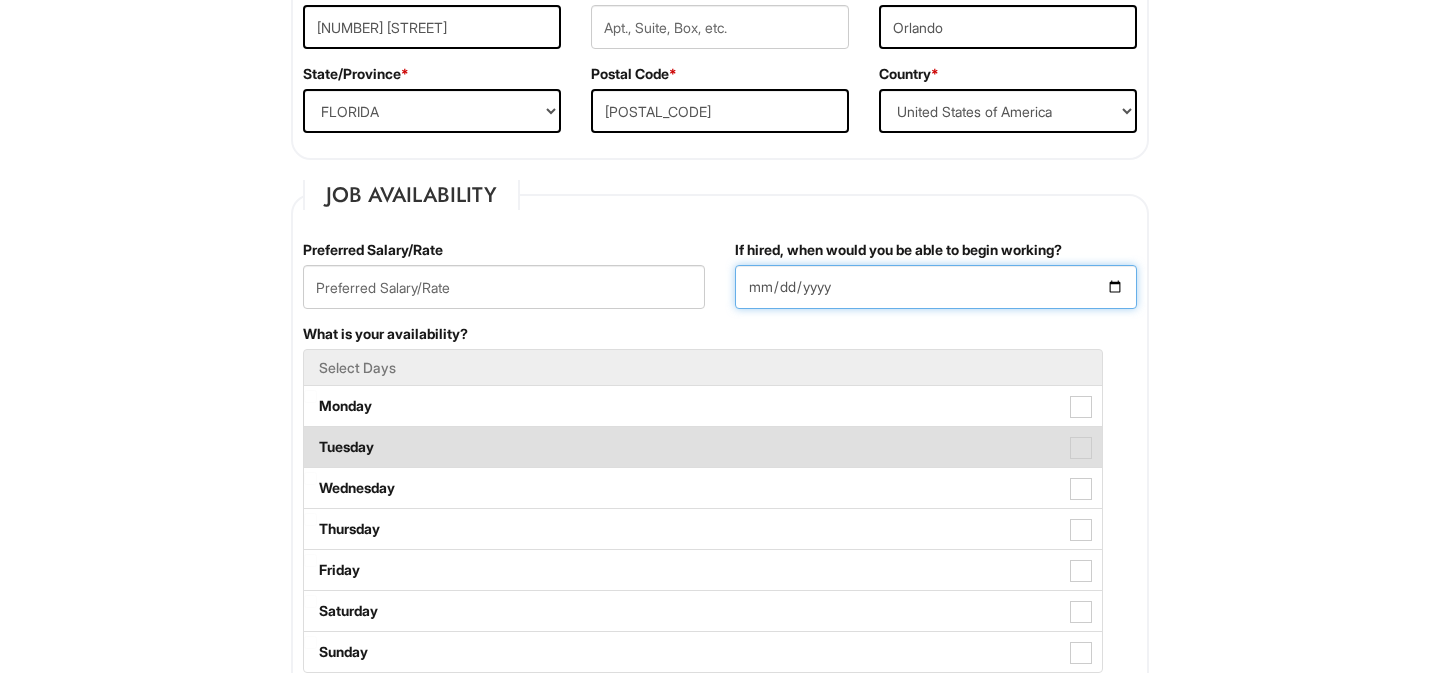 type on "[DATE]" 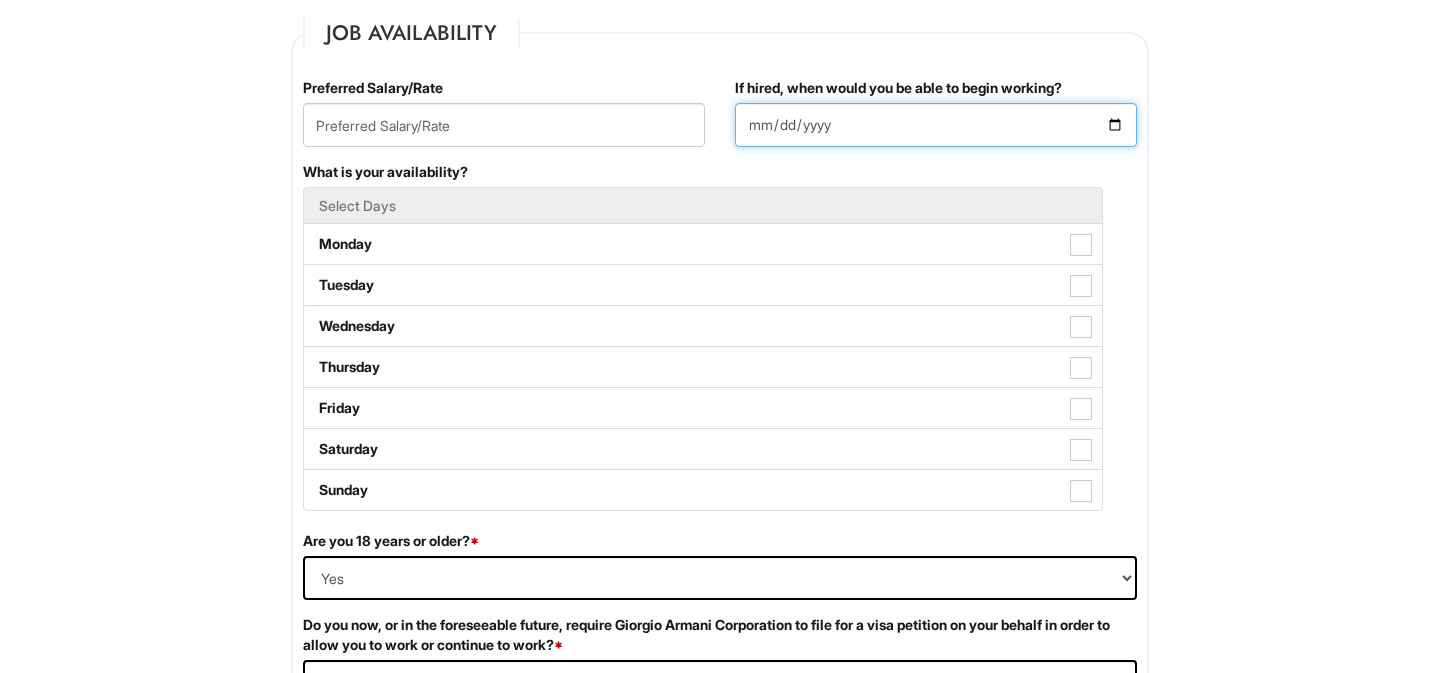 scroll, scrollTop: 828, scrollLeft: 0, axis: vertical 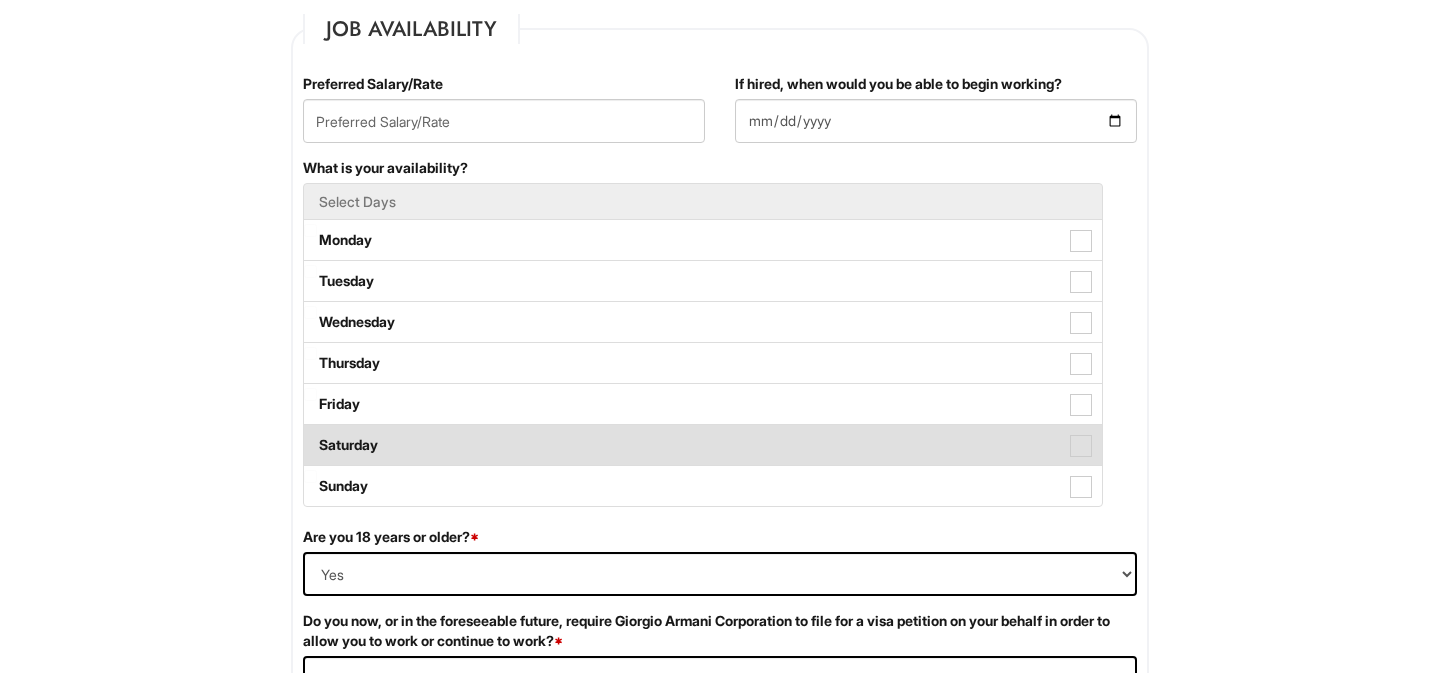 click at bounding box center [1081, 446] 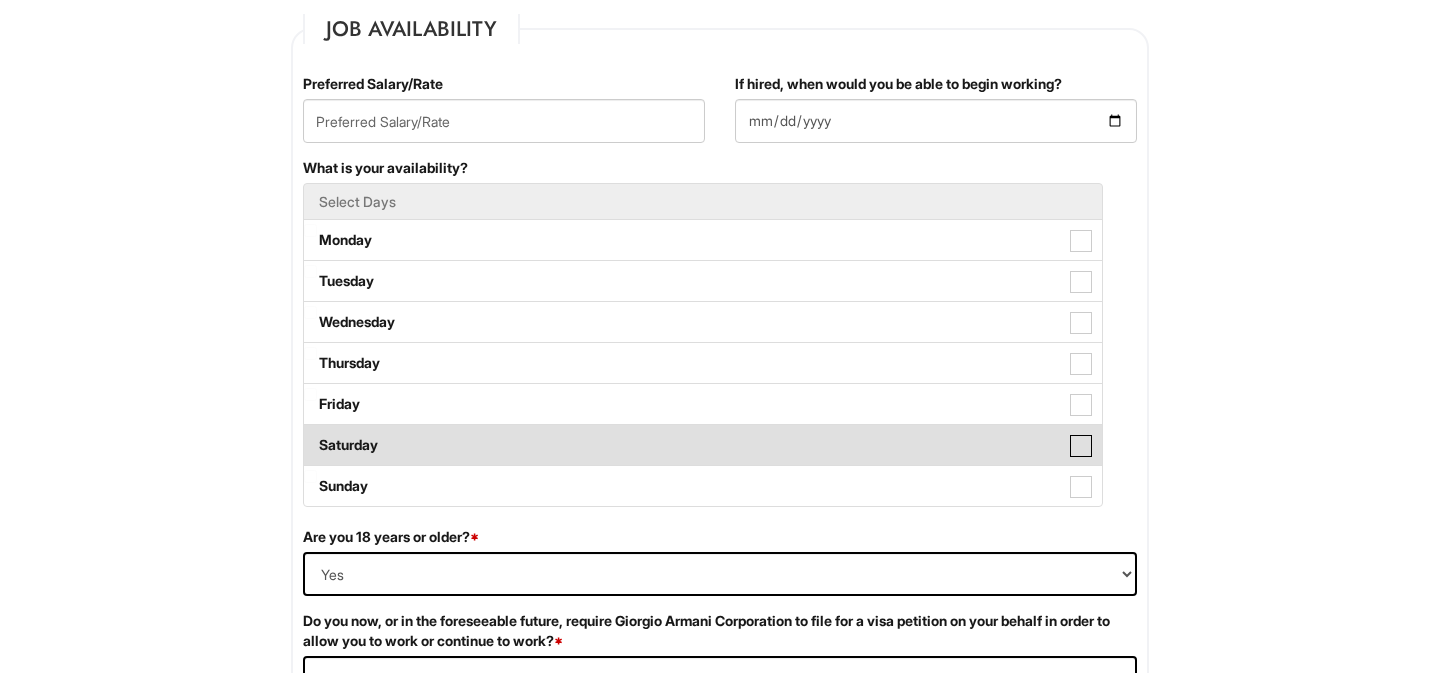 click on "Saturday" at bounding box center (310, 435) 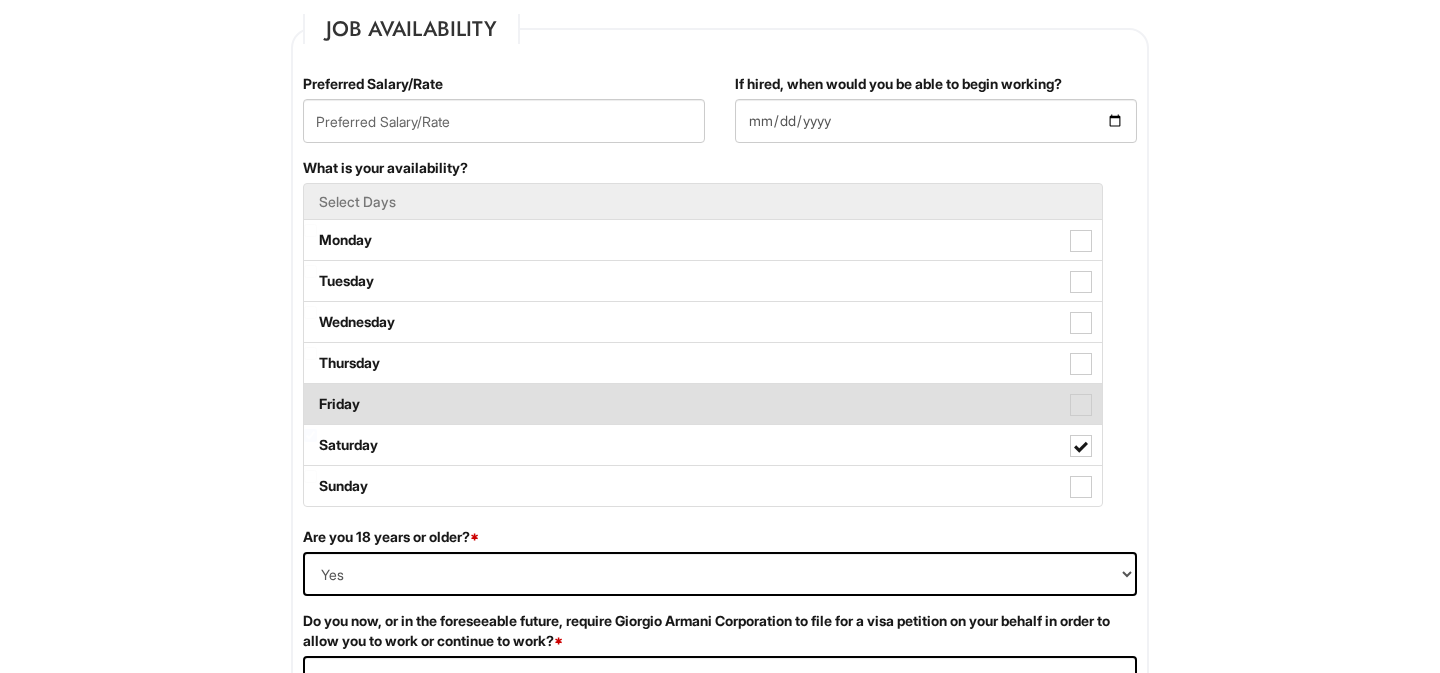 click at bounding box center (1081, 405) 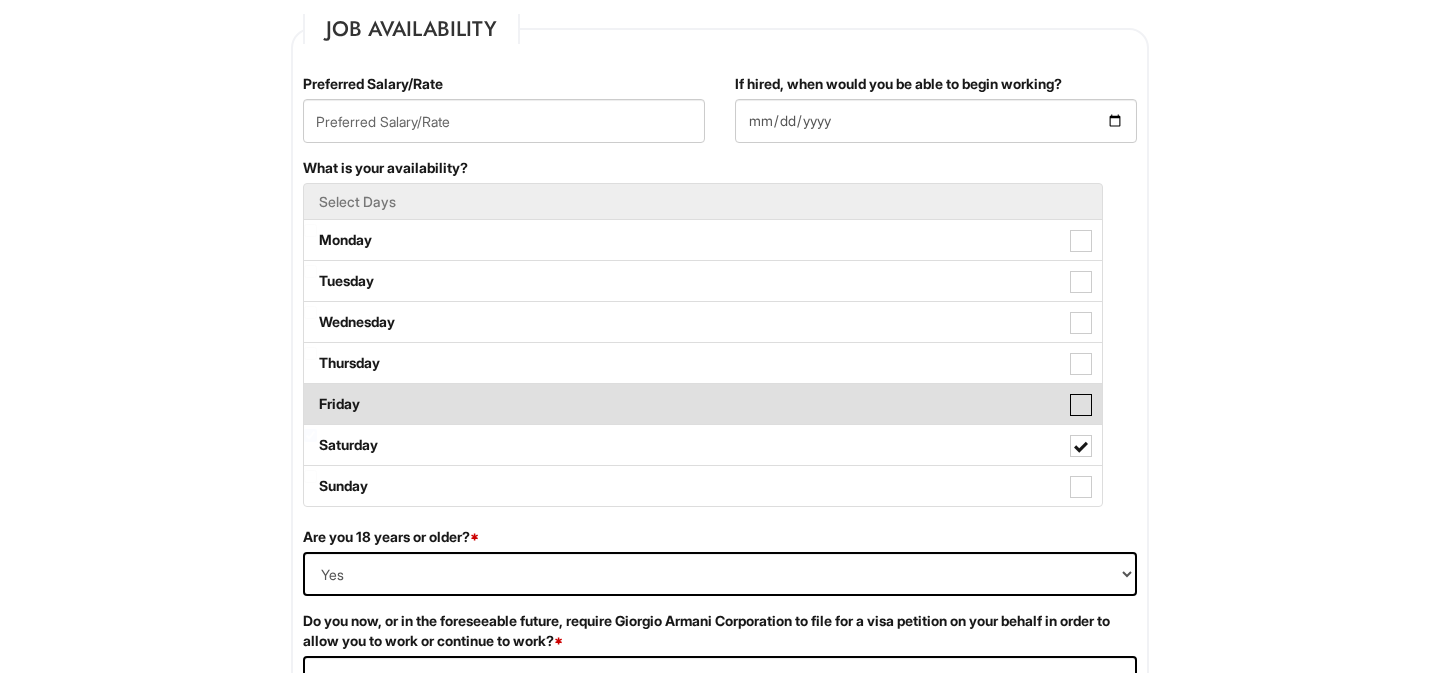 click on "Friday" at bounding box center (310, 394) 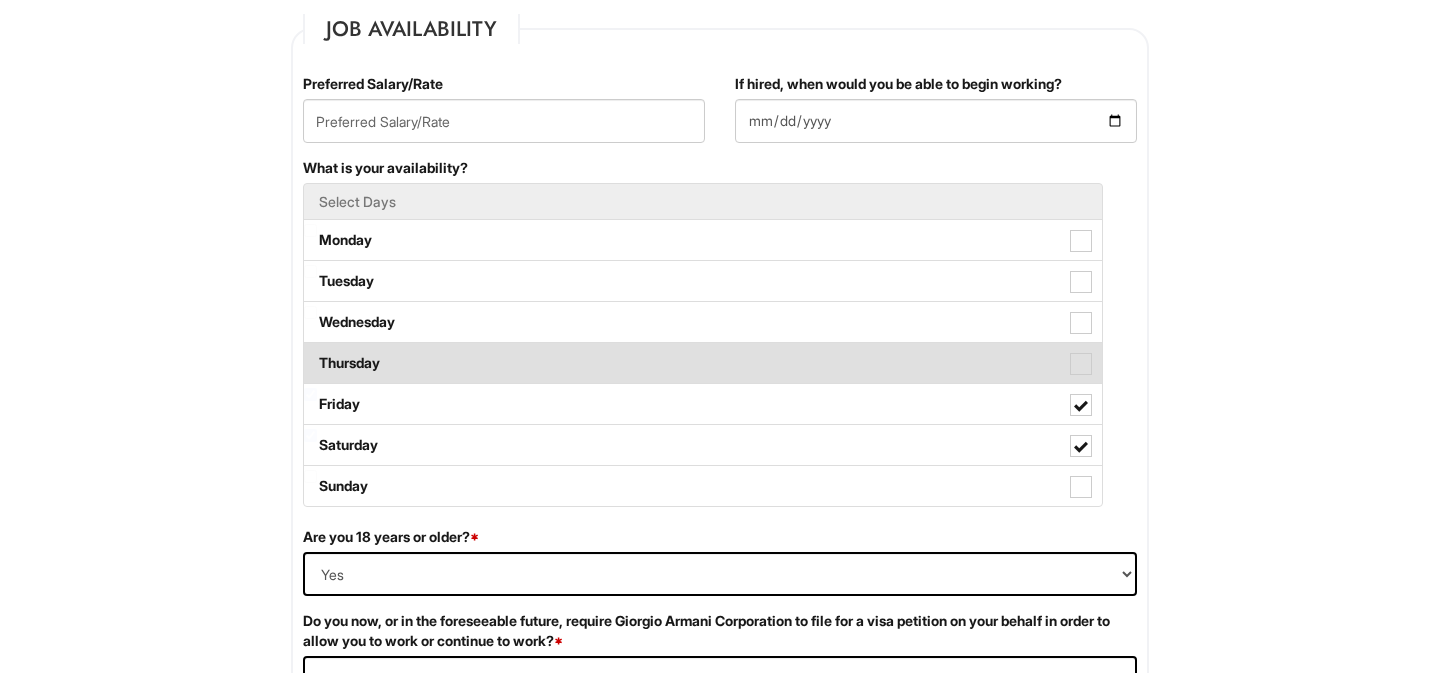 click at bounding box center (1081, 364) 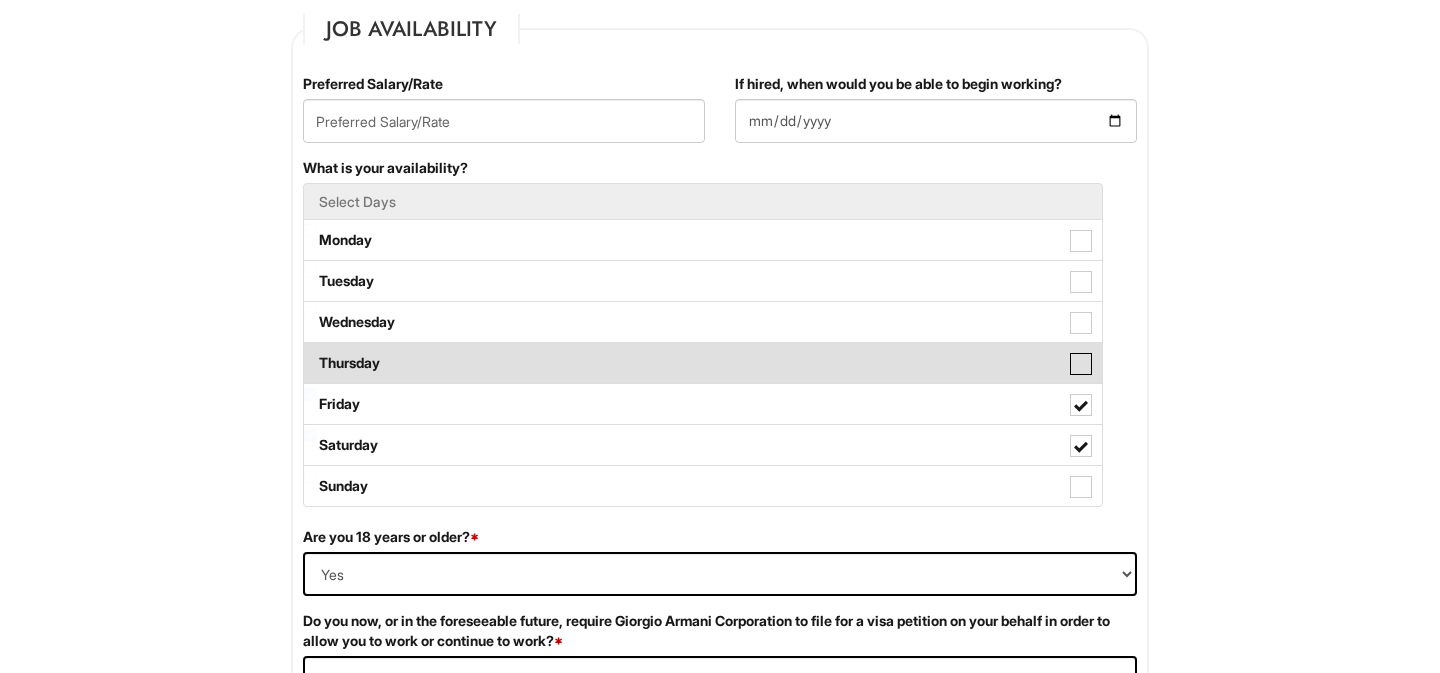 click on "Thursday" at bounding box center [310, 353] 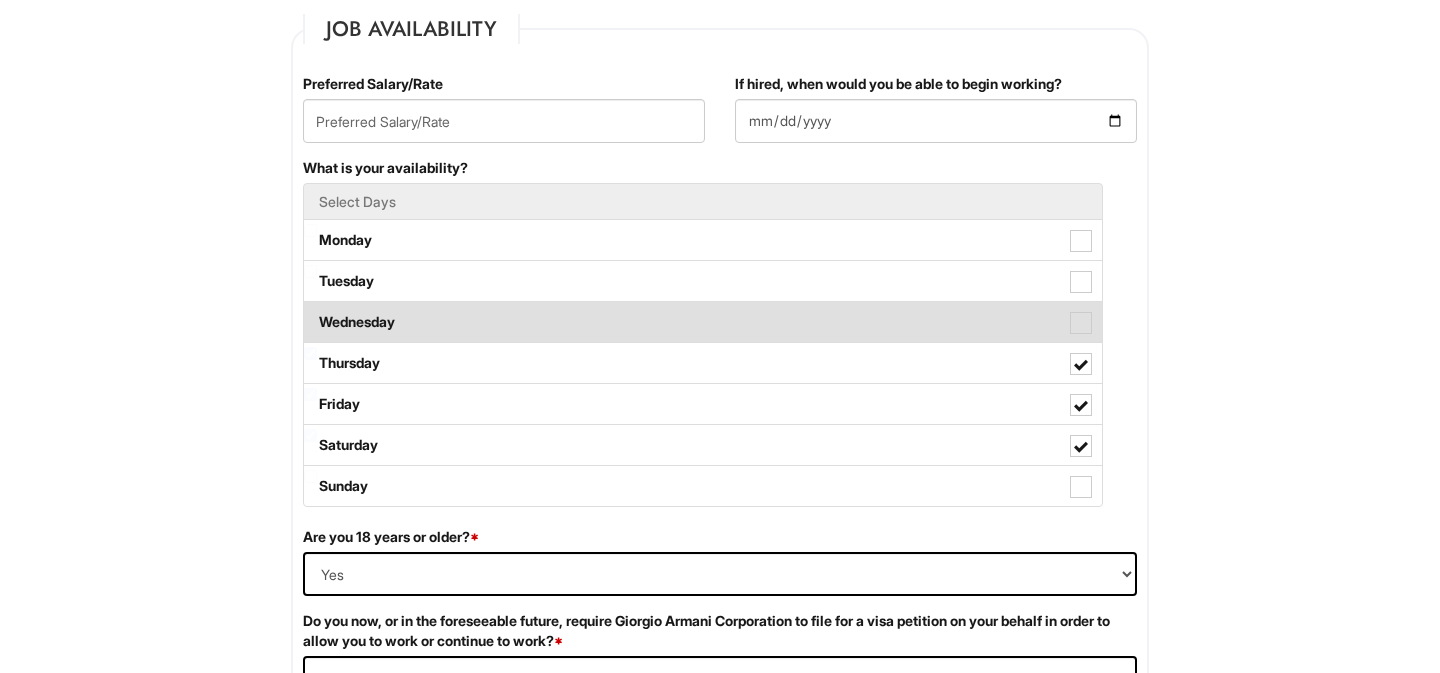 click at bounding box center [1081, 323] 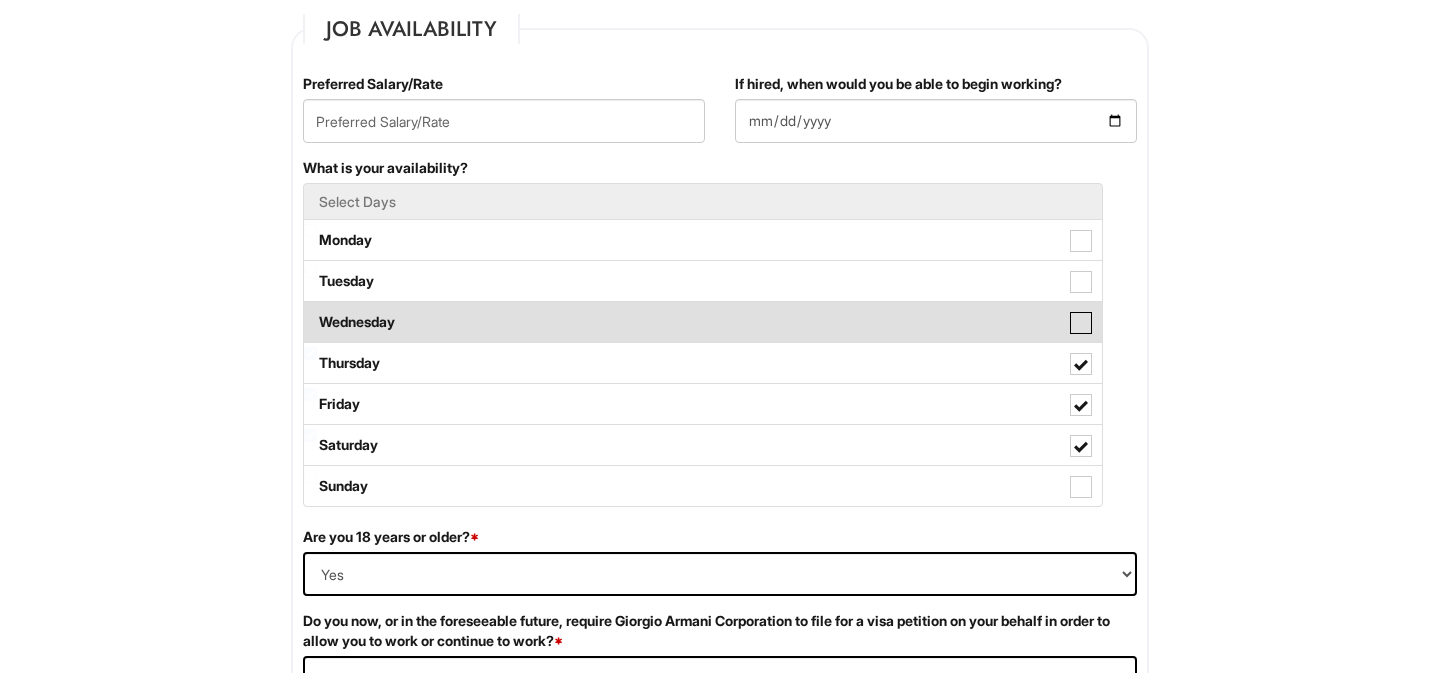 click on "Wednesday" at bounding box center [310, 312] 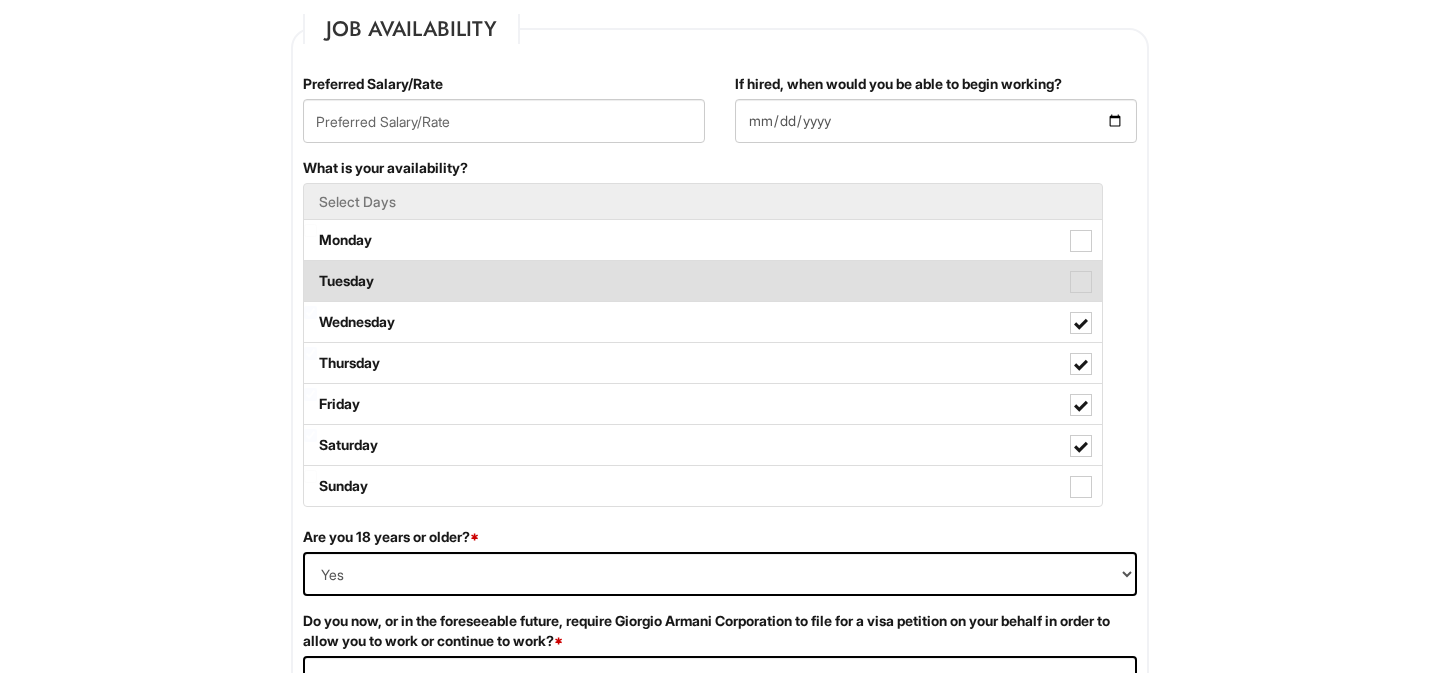 click at bounding box center [1081, 282] 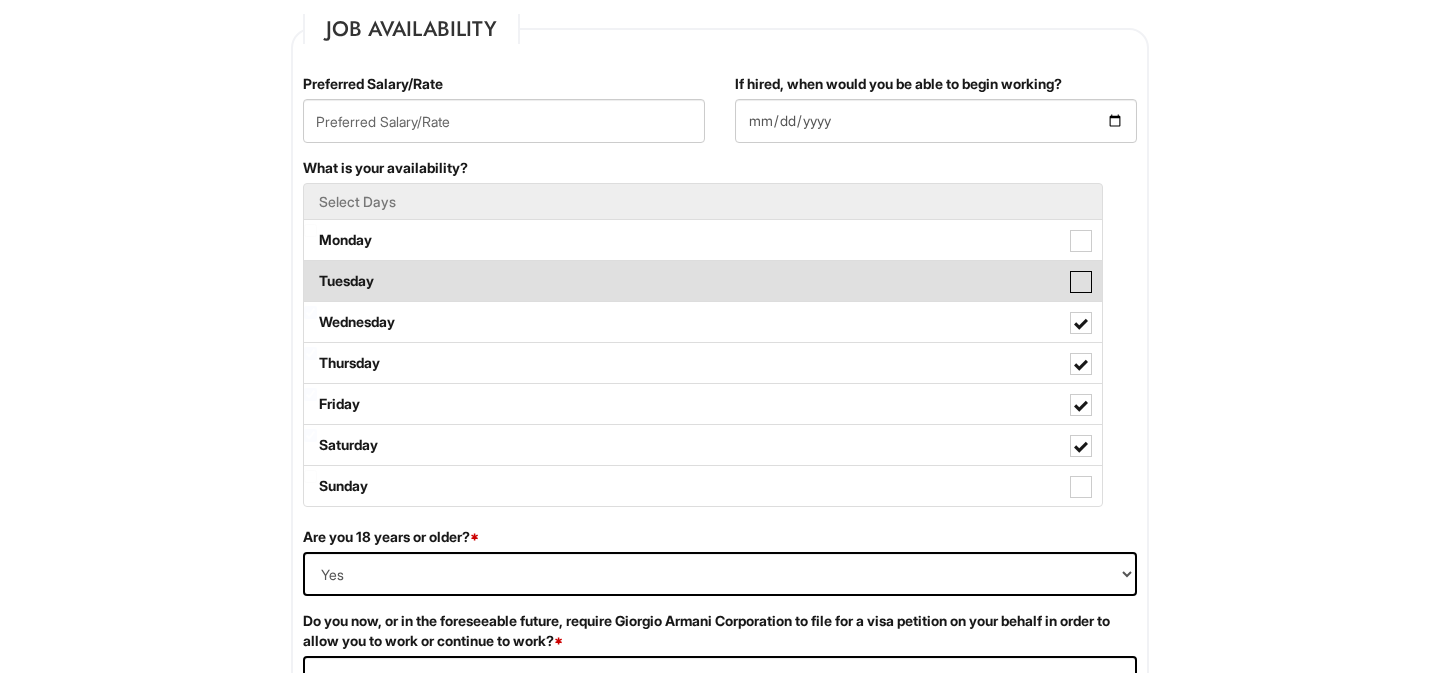 click on "Tuesday" at bounding box center (310, 271) 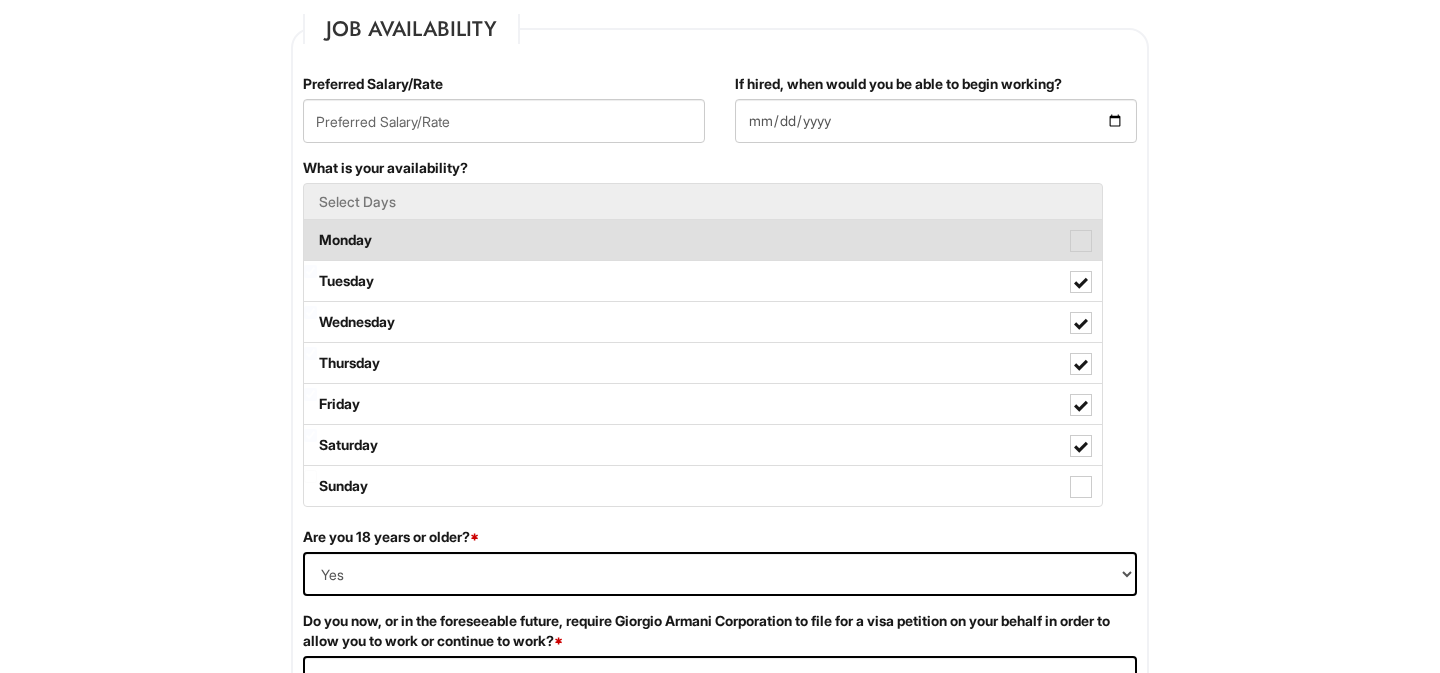 click at bounding box center (1081, 241) 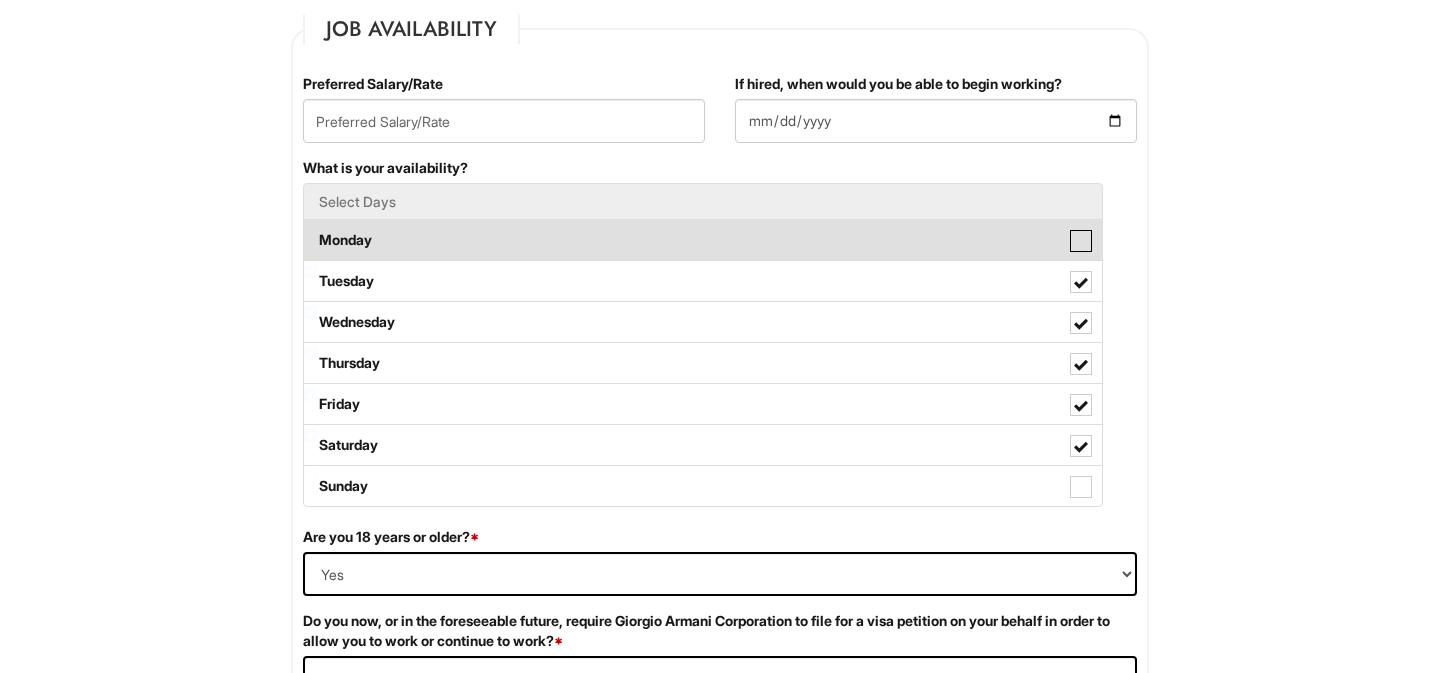 click on "Monday" at bounding box center (310, 230) 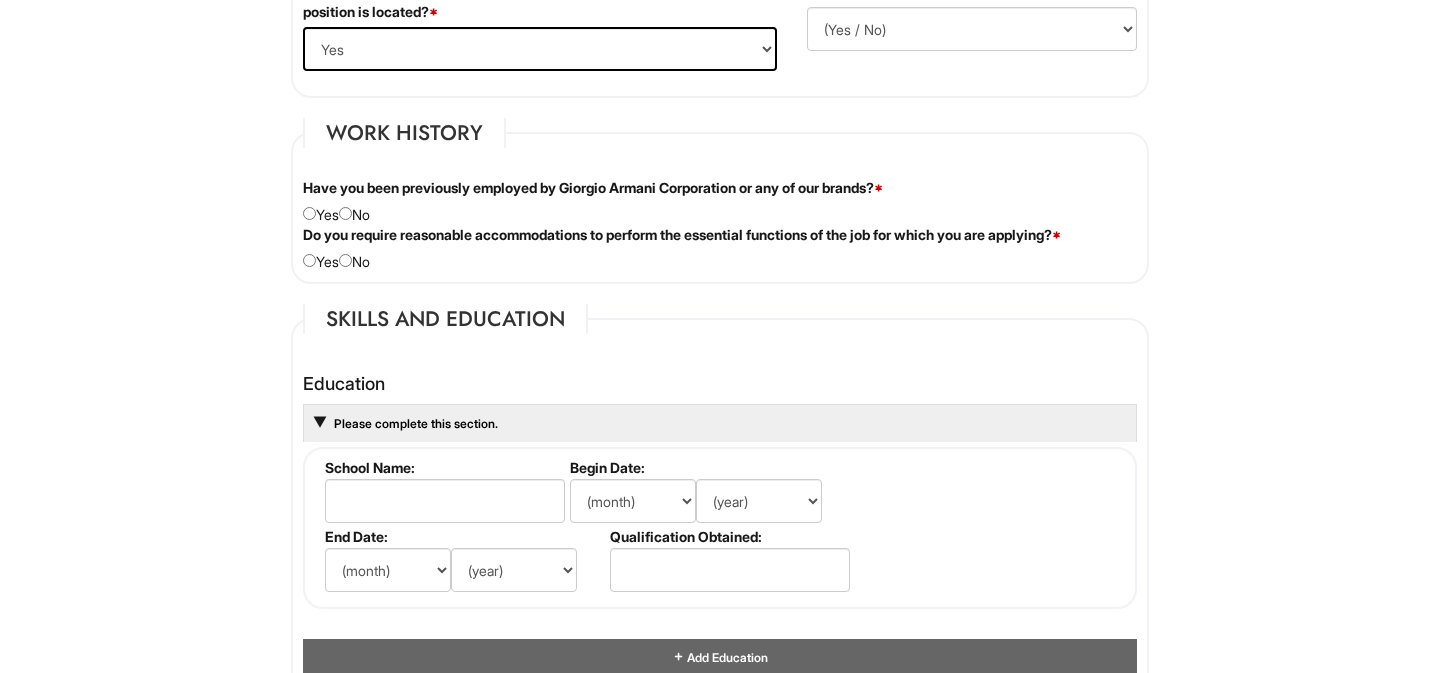 scroll, scrollTop: 1563, scrollLeft: 0, axis: vertical 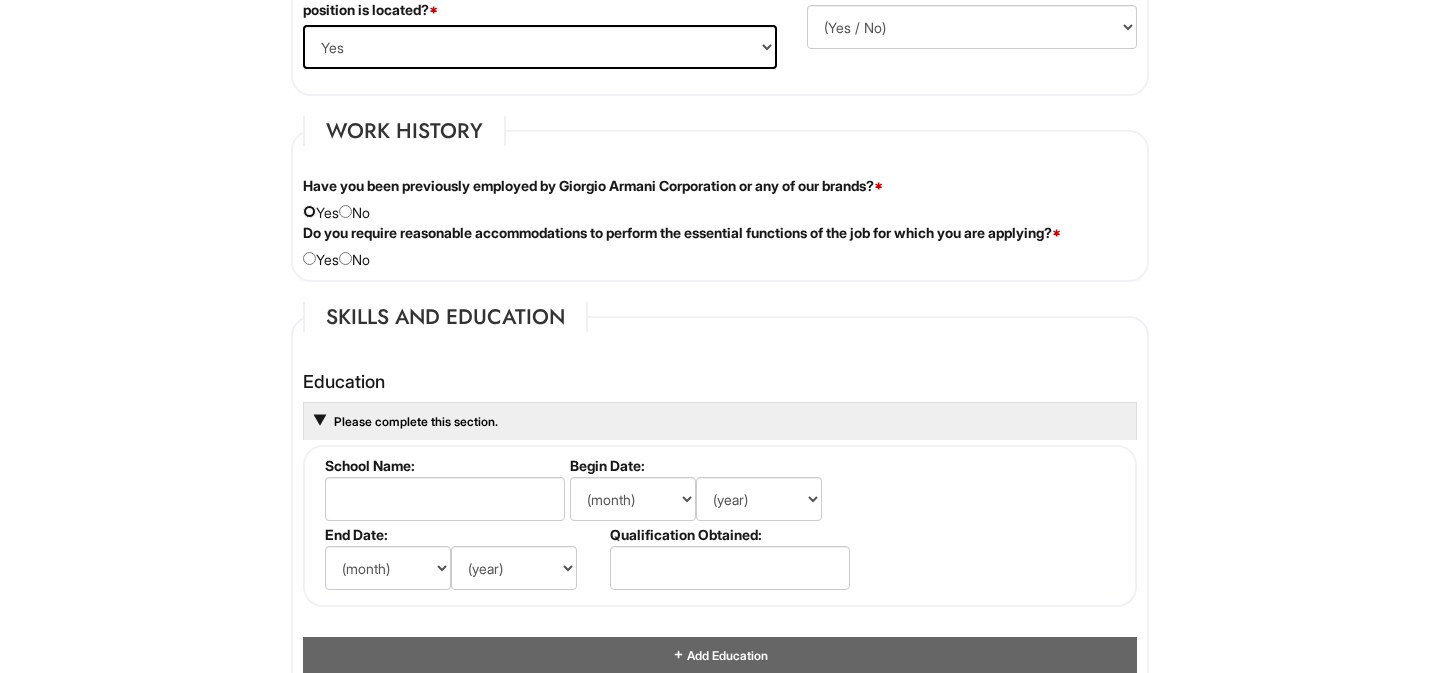 click at bounding box center (309, 211) 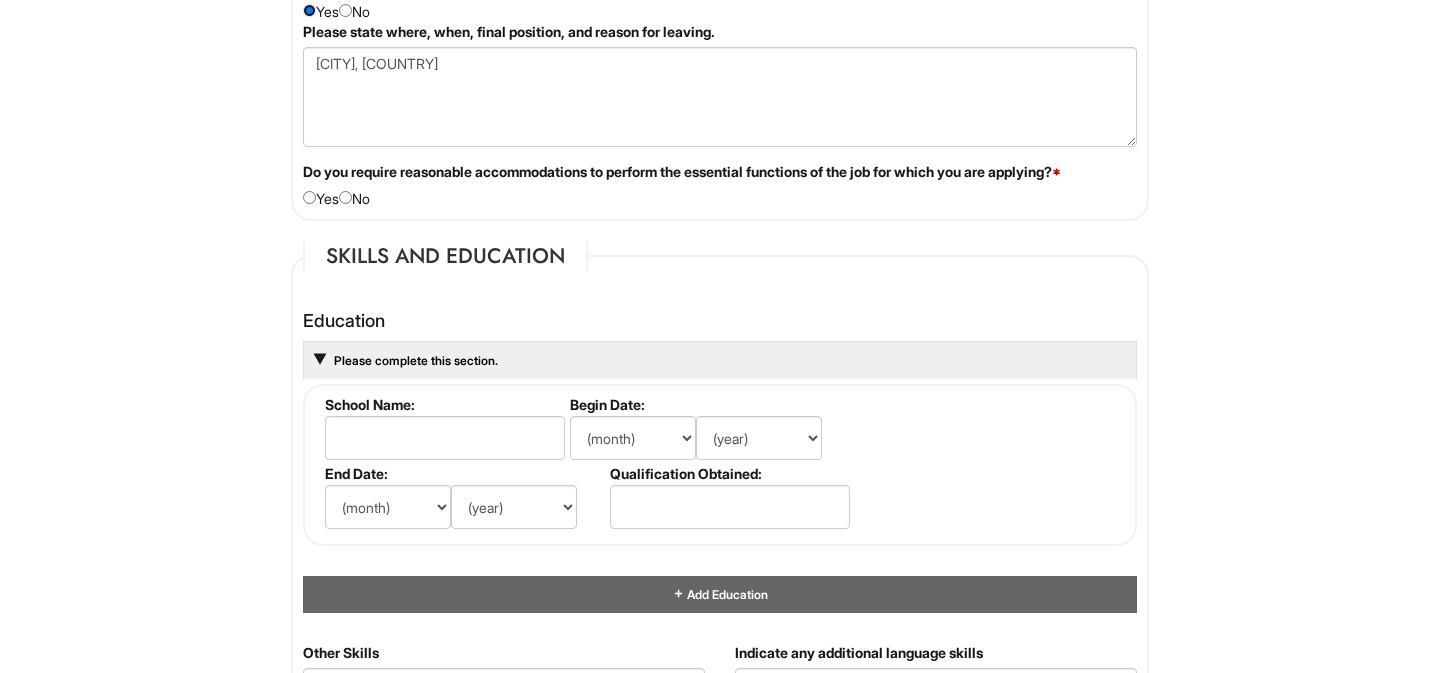 scroll, scrollTop: 1765, scrollLeft: 0, axis: vertical 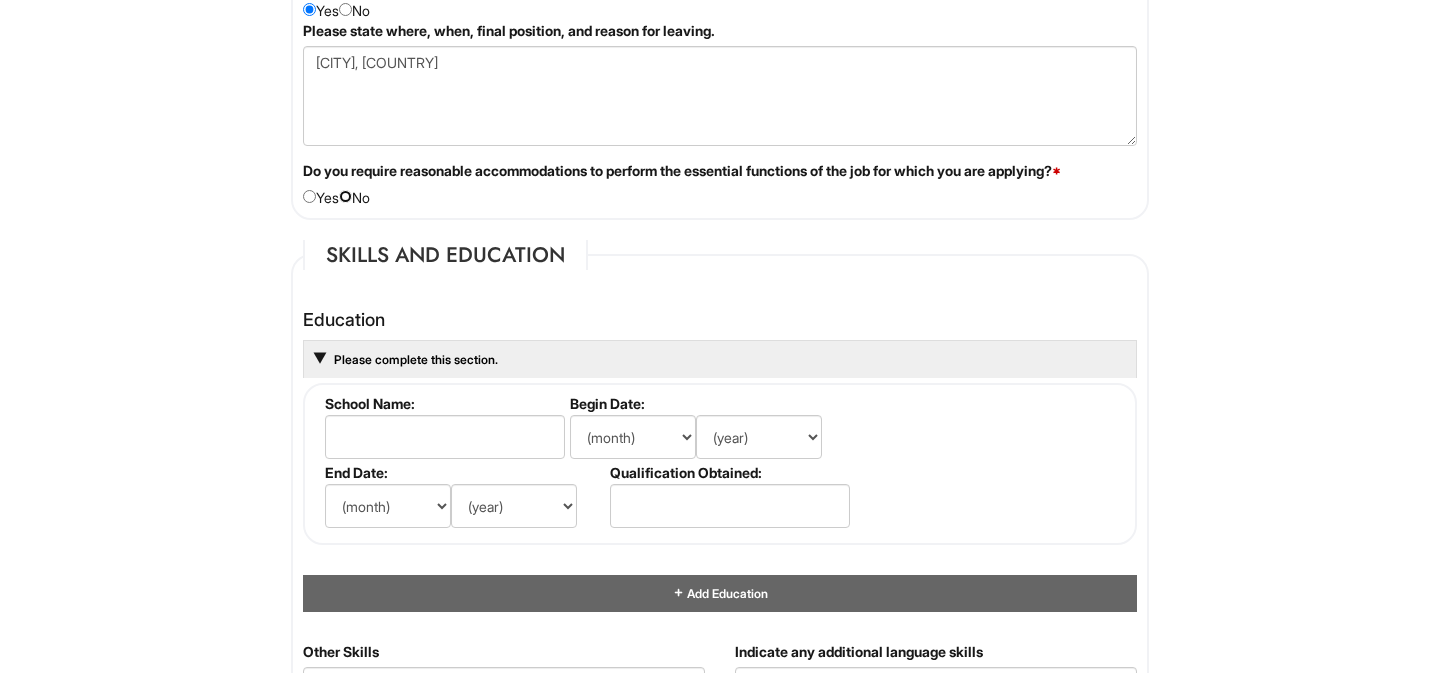 click at bounding box center [345, 196] 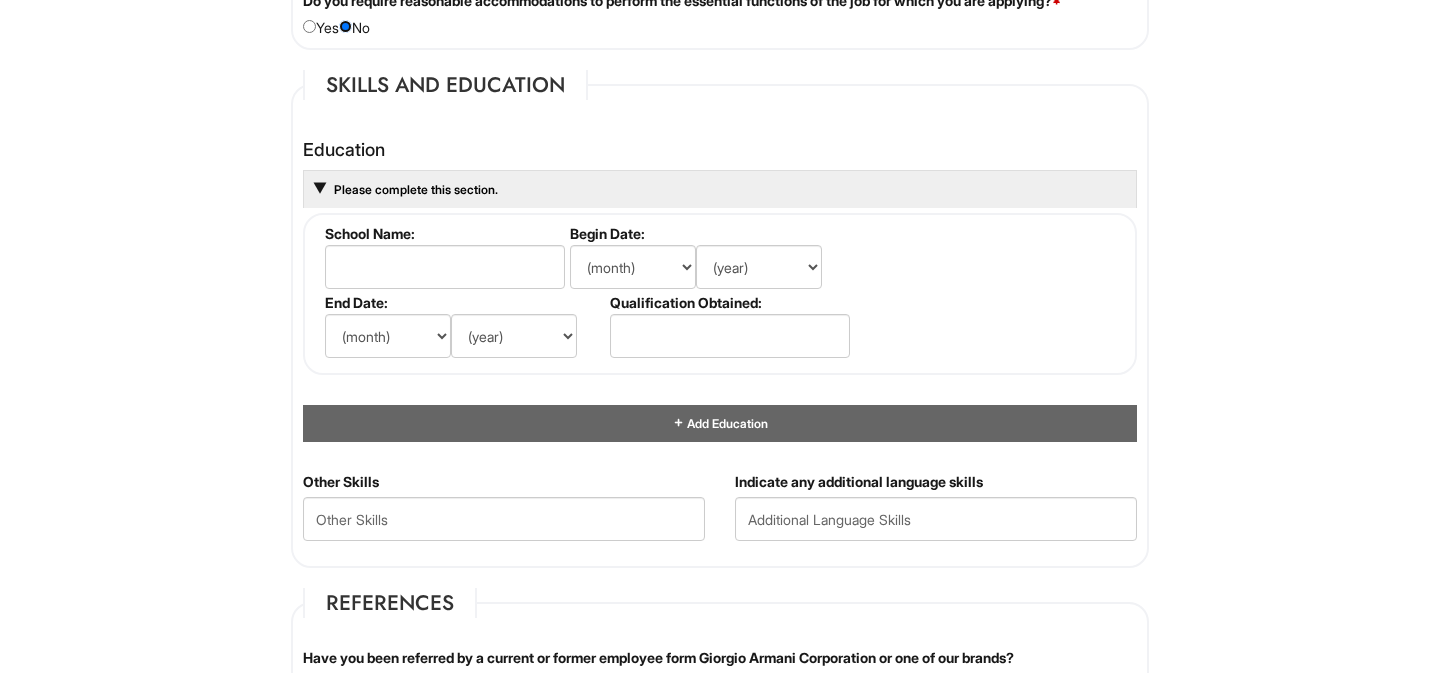 scroll, scrollTop: 1924, scrollLeft: 0, axis: vertical 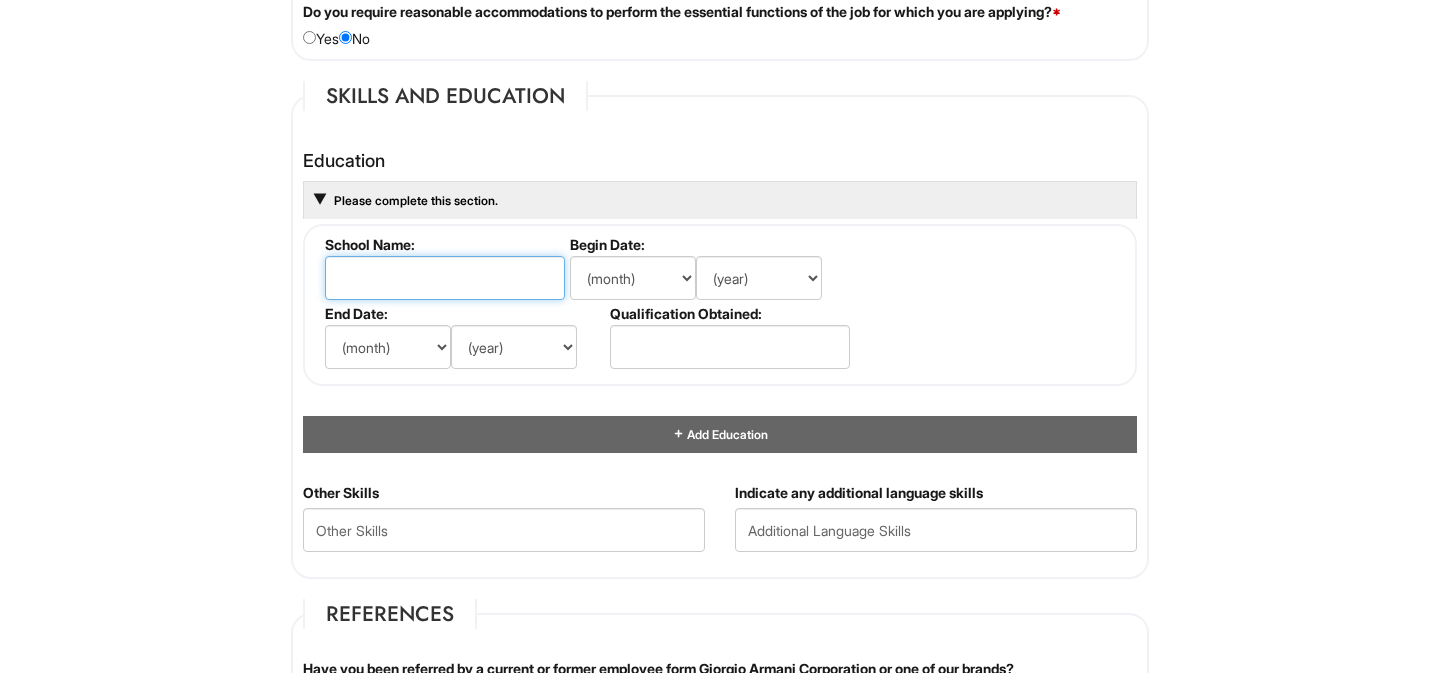click at bounding box center (445, 278) 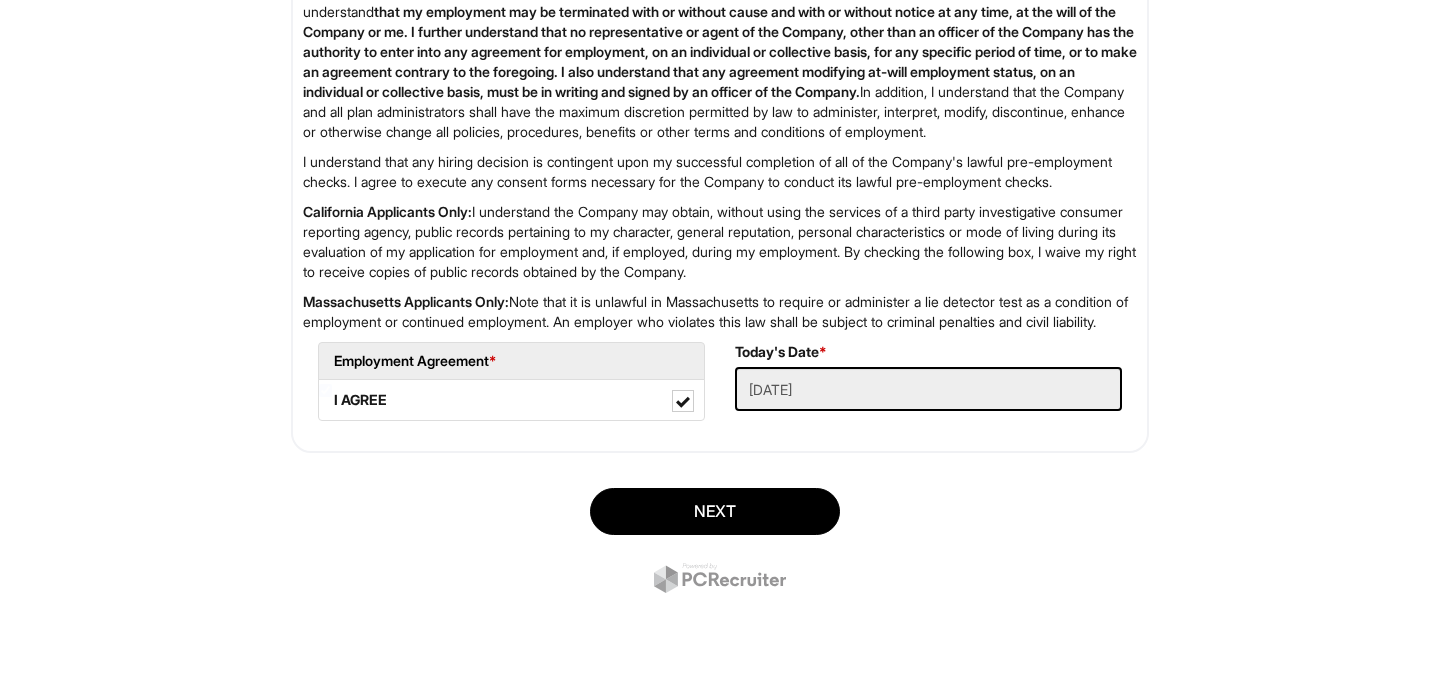 scroll, scrollTop: 3454, scrollLeft: 0, axis: vertical 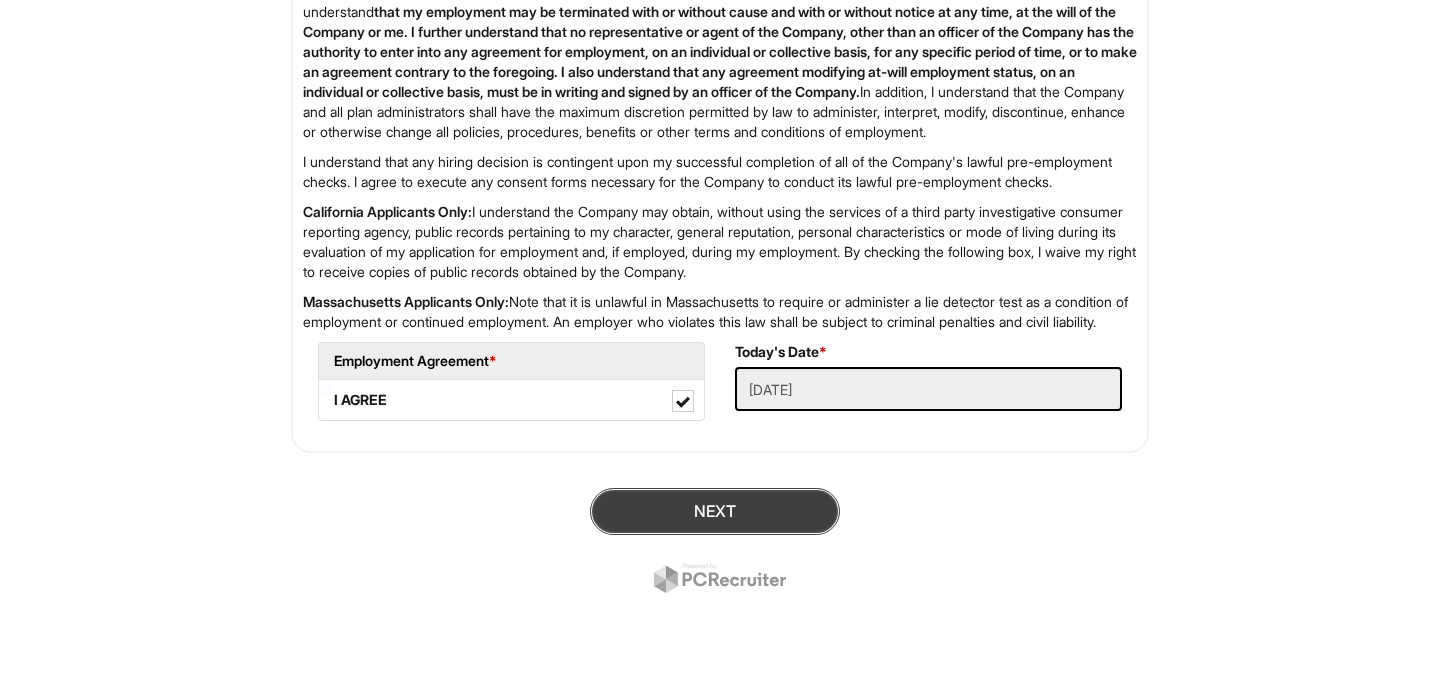 click on "Next" at bounding box center (715, 511) 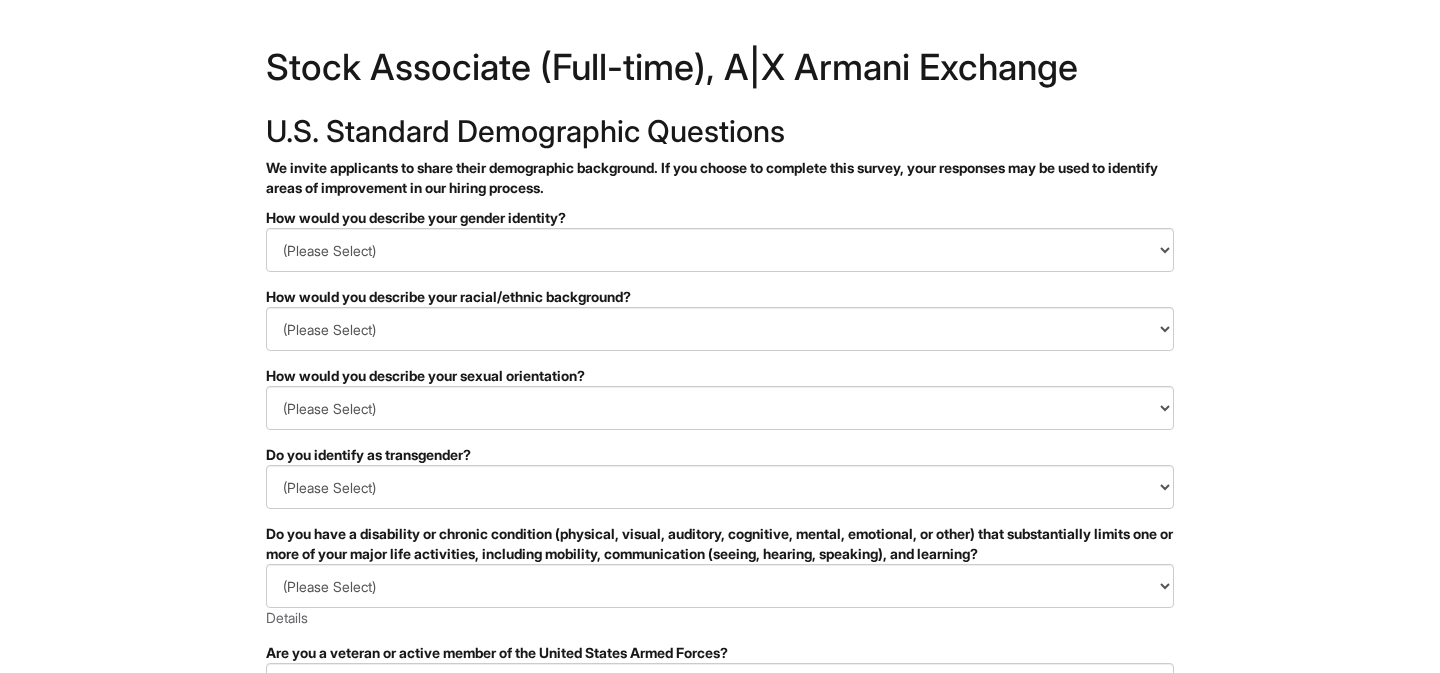 scroll, scrollTop: 95, scrollLeft: 0, axis: vertical 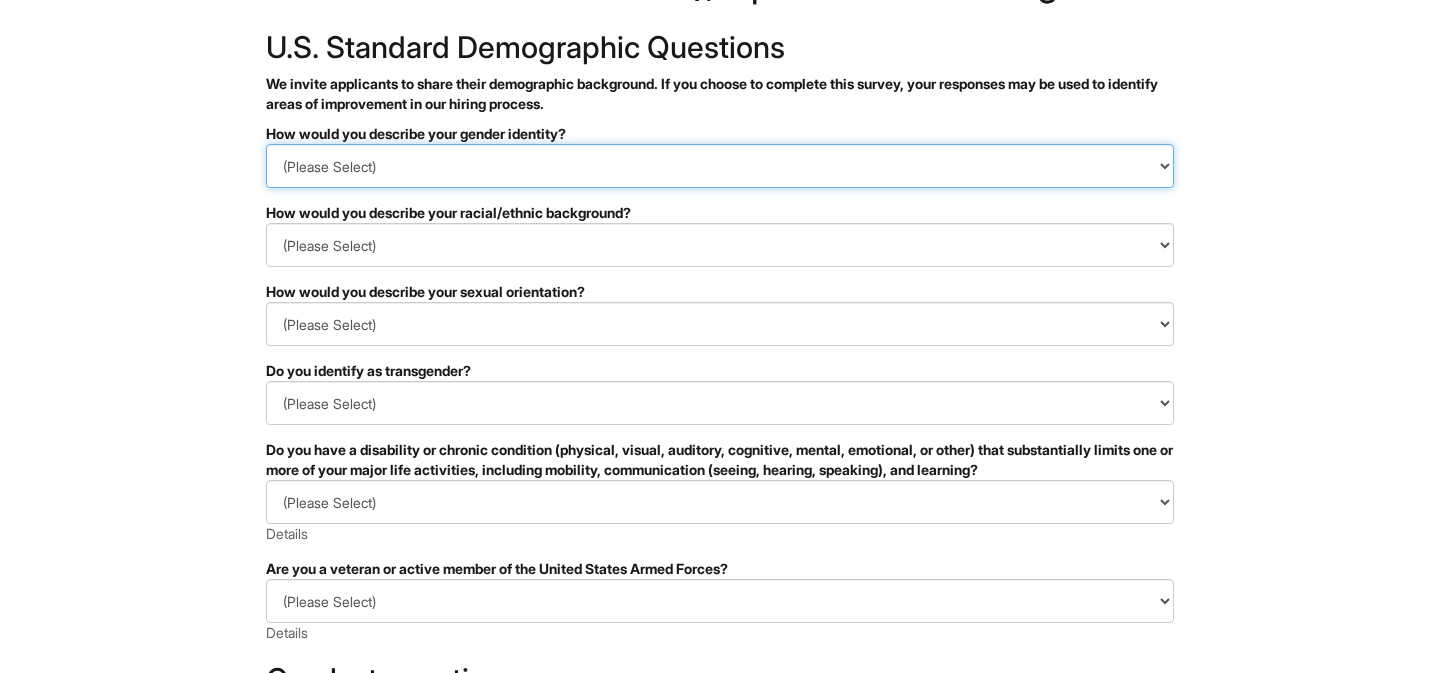 click on "(Please Select) Man Woman Non-binary I prefer to self-describe I don't wish to answer" at bounding box center [720, 166] 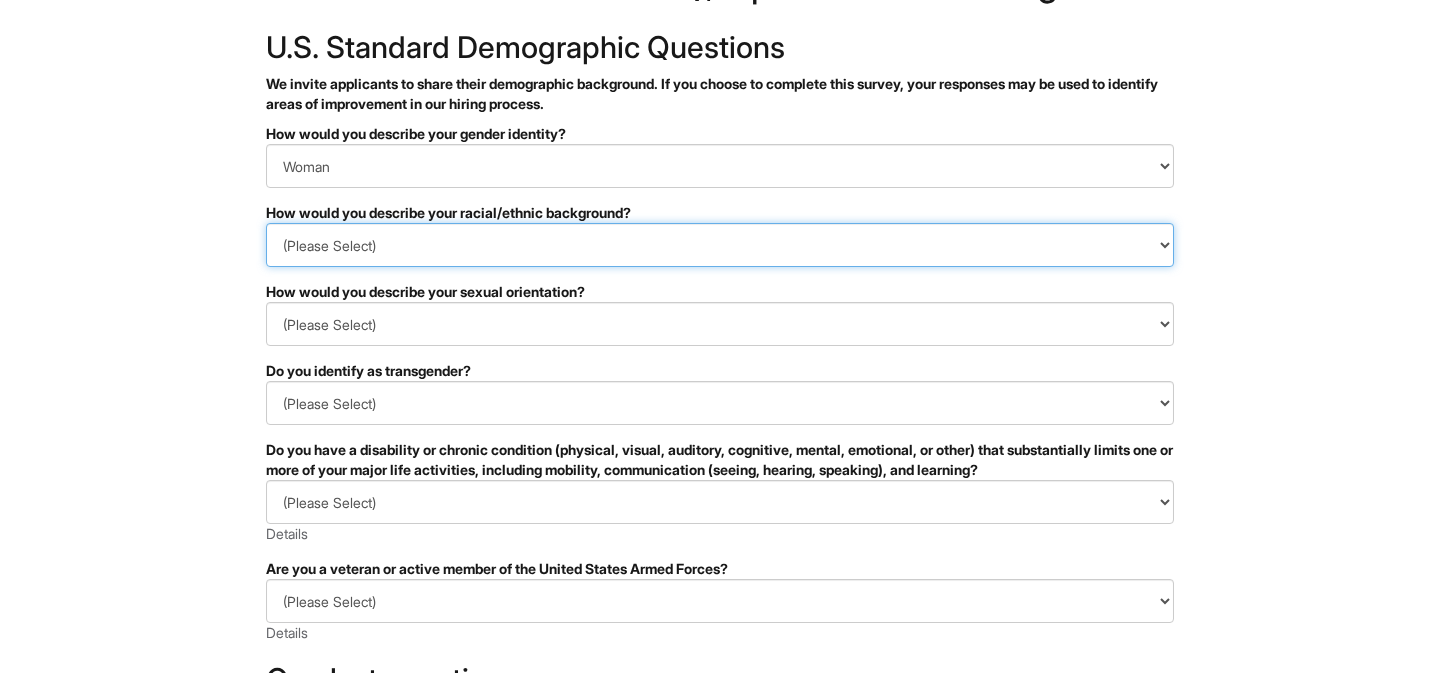click on "(Please Select) Black or of African descent    East Asian    Hispanic, Latinx or of Spanish Origin    Indigenous, American Indian or Alaska Native    Middle Eastern or North African    Native Hawaiian or Pacific Islander    South Asian    Southeast Asian    White or European    I prefer to self-describe    I don't wish to answer" at bounding box center [720, 245] 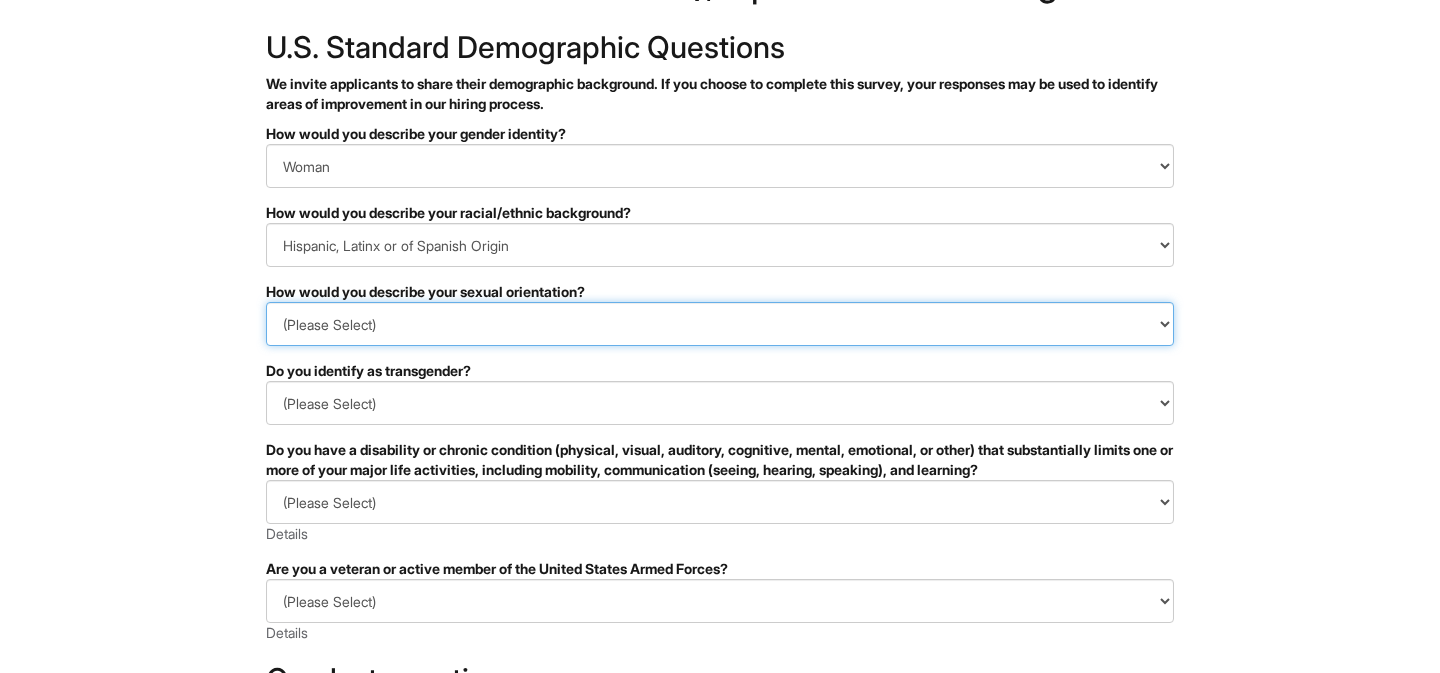 click on "(Please Select) Asexual Bisexual and/or pansexual Gay Heterosexual Lesbian Queer I prefer to self-describe I don't wish to answer" at bounding box center (720, 324) 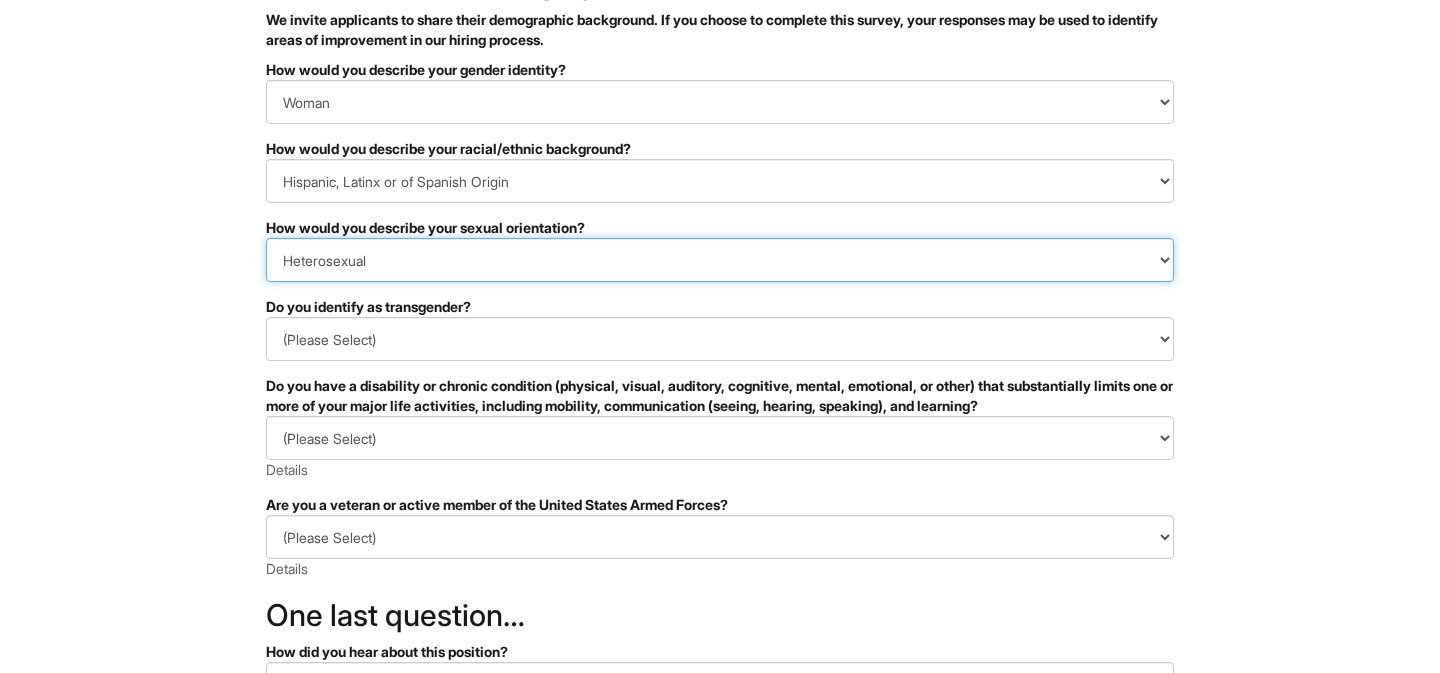 scroll, scrollTop: 162, scrollLeft: 0, axis: vertical 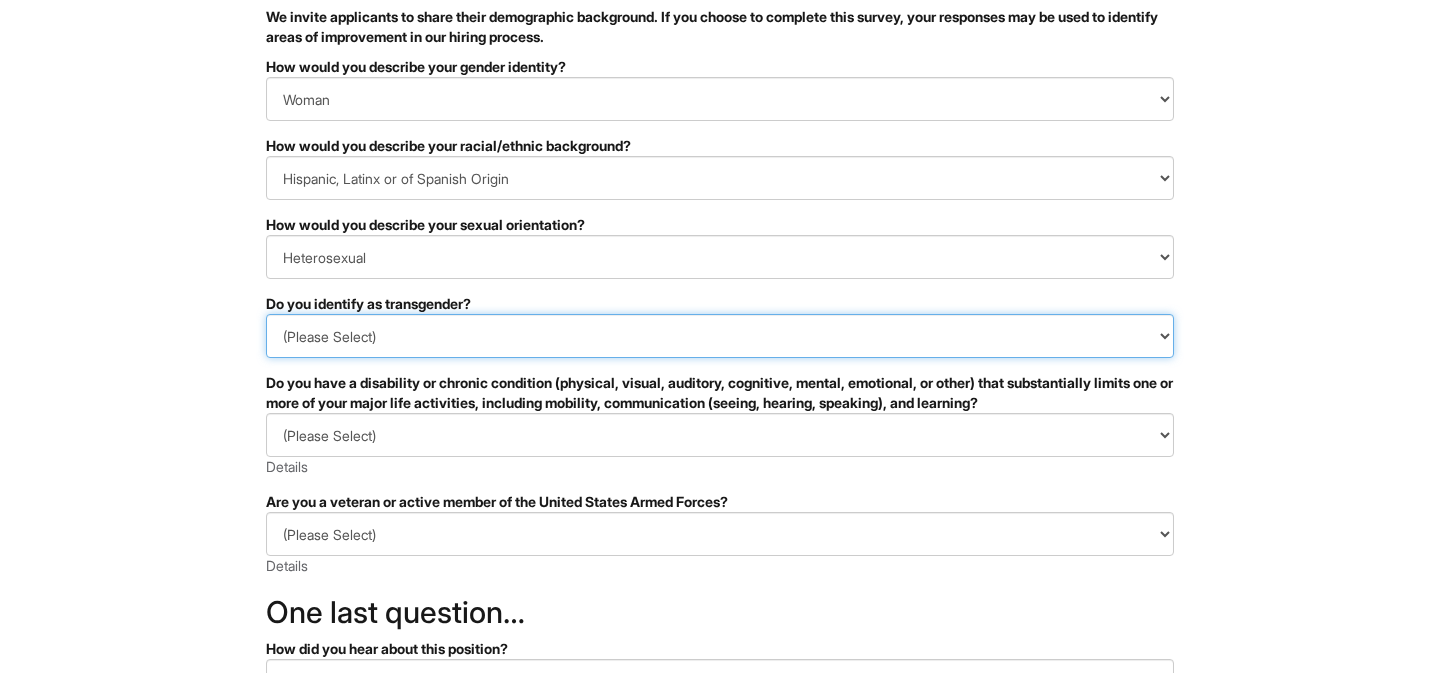 click on "(Please Select) Yes No I prefer to self-describe I don't wish to answer" at bounding box center (720, 336) 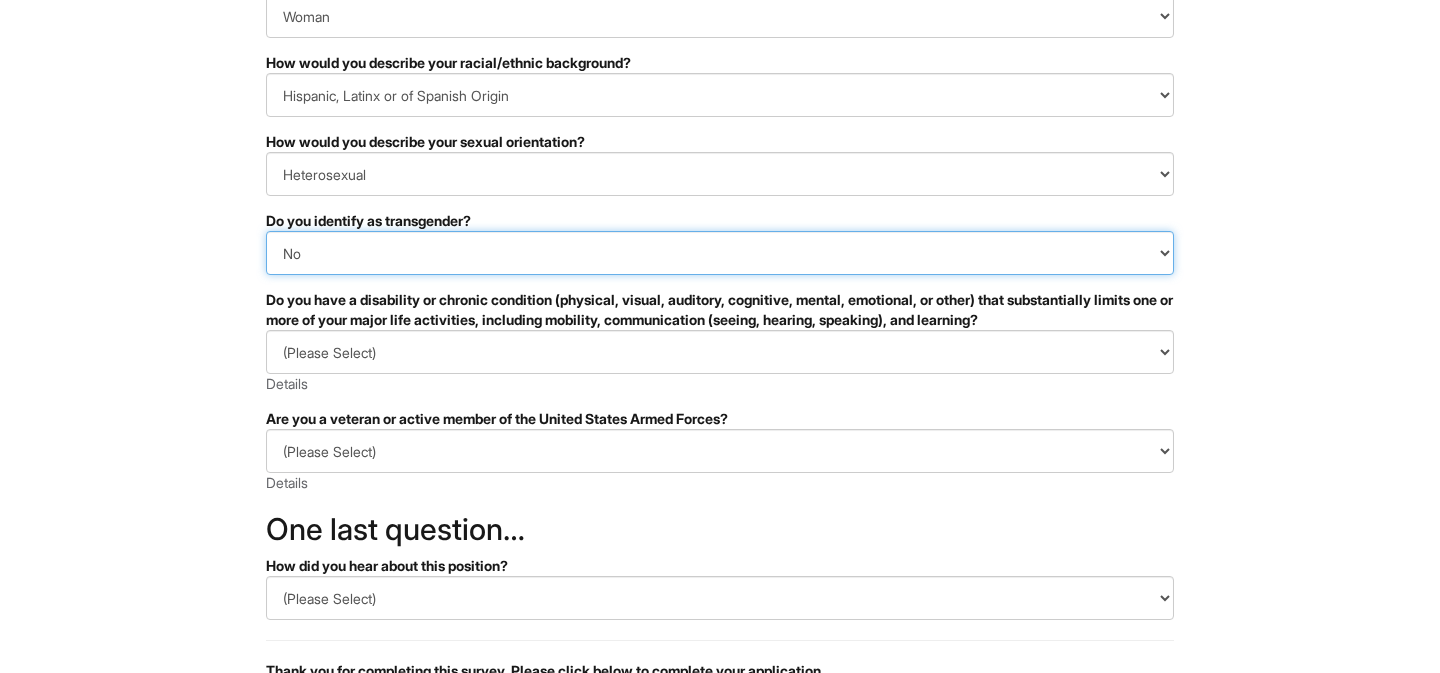 scroll, scrollTop: 258, scrollLeft: 0, axis: vertical 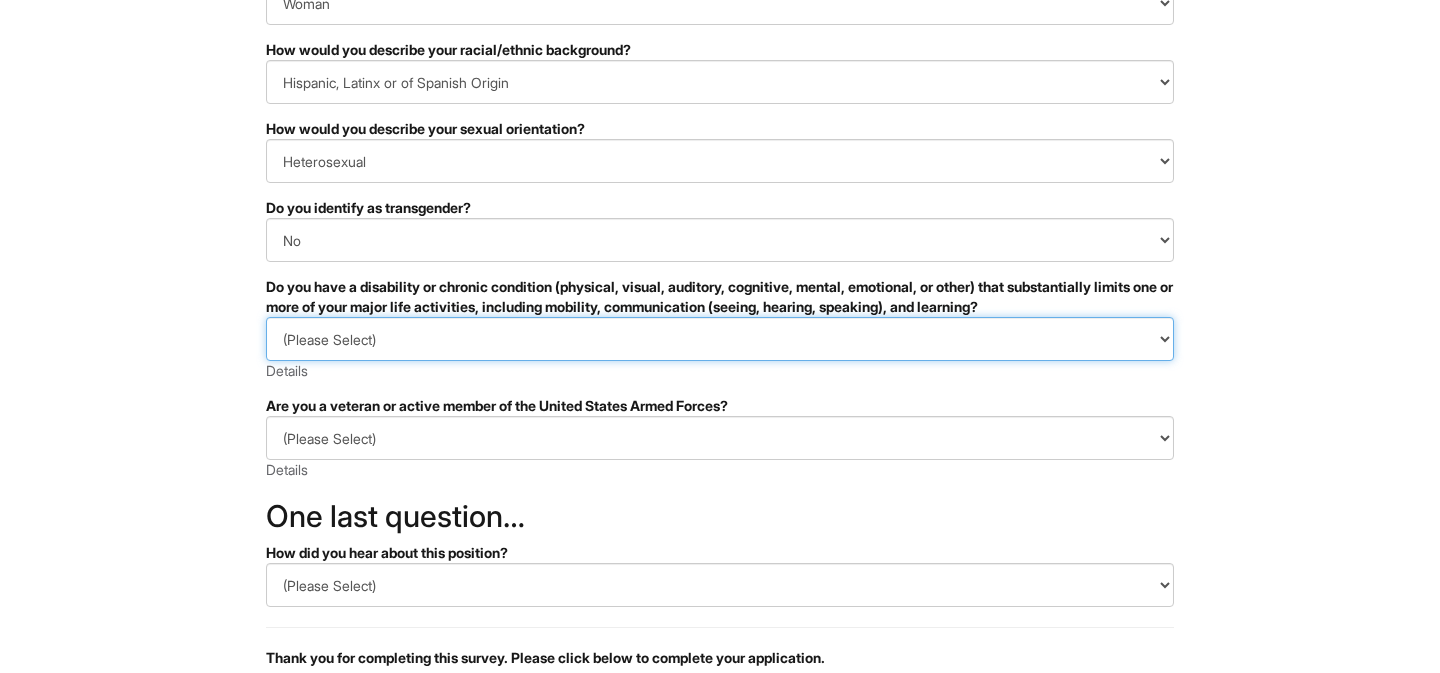 click on "(Please Select) YES, I HAVE A DISABILITY (or previously had a disability) NO, I DON'T HAVE A DISABILITY I DON'T WISH TO ANSWER" at bounding box center [720, 339] 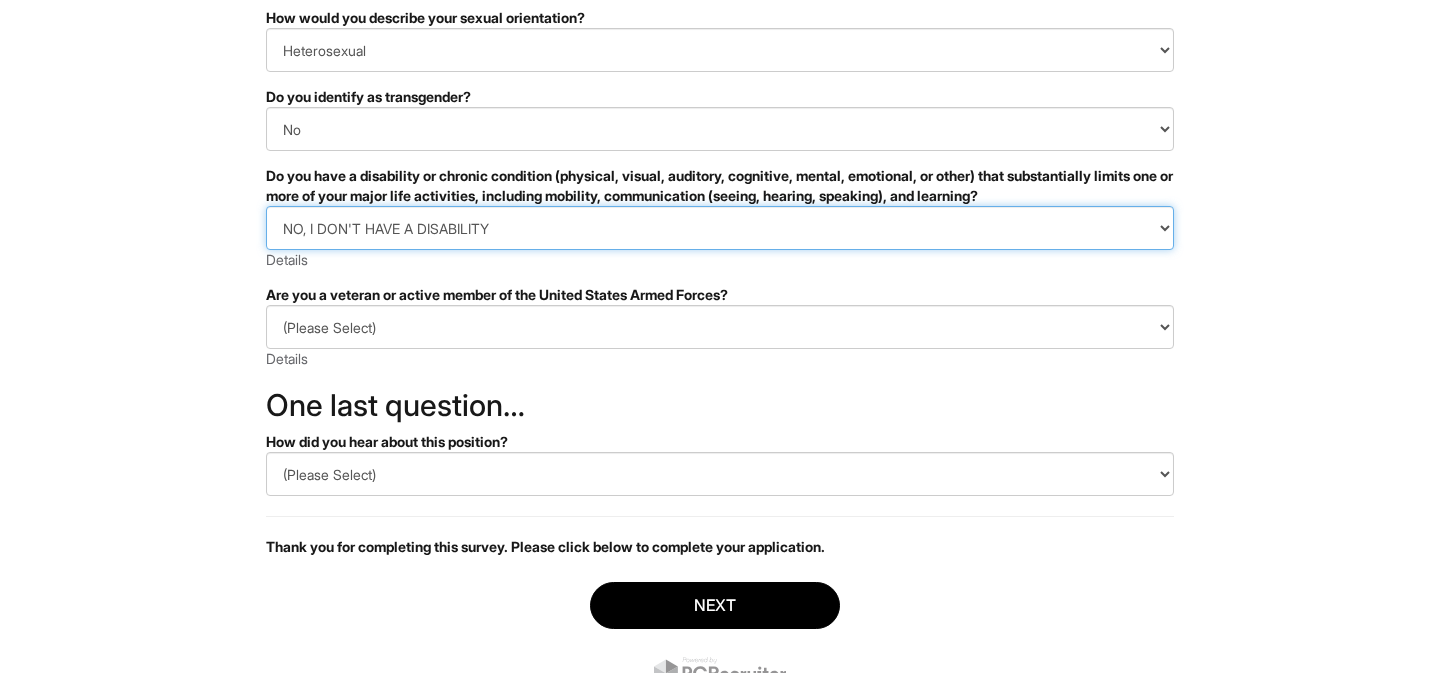 scroll, scrollTop: 370, scrollLeft: 0, axis: vertical 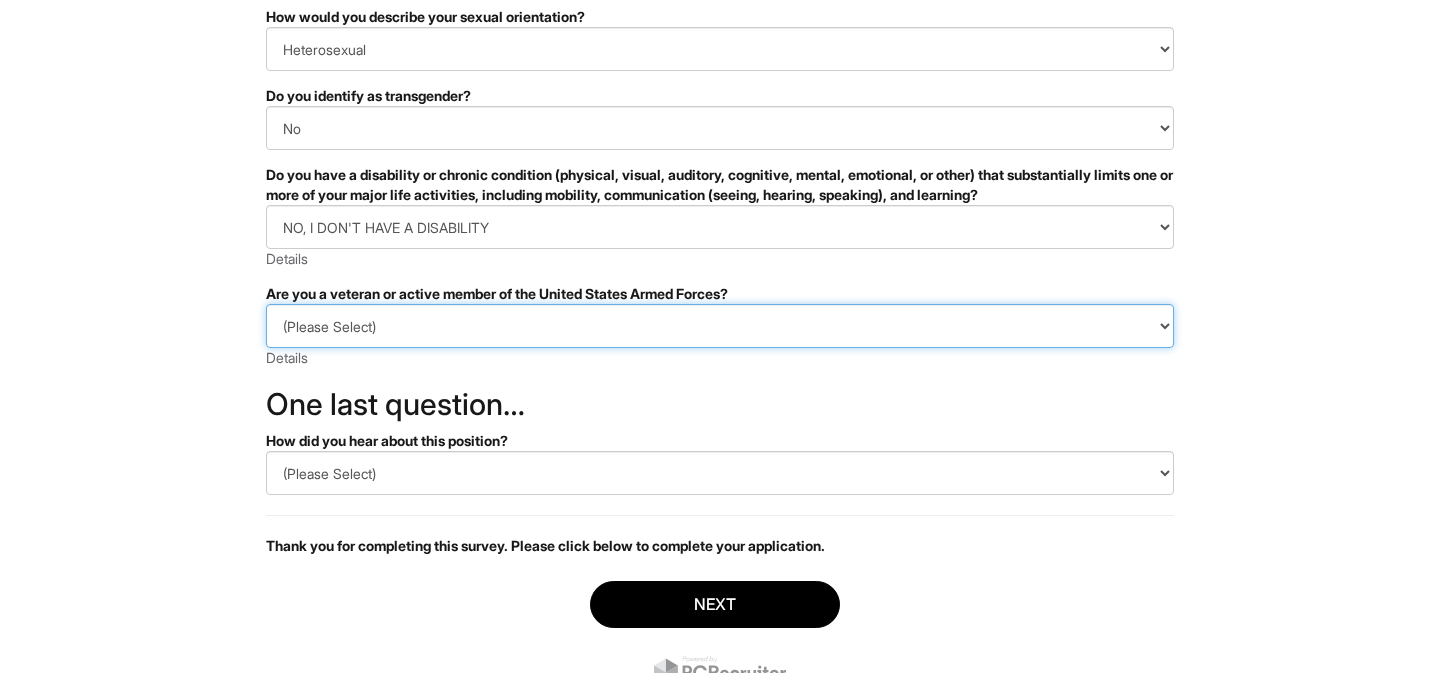 click on "(Please Select) I IDENTIFY AS ONE OR MORE OF THE CLASSIFICATIONS OF PROTECTED VETERANS LISTED I AM NOT A PROTECTED VETERAN I PREFER NOT TO ANSWER" at bounding box center [720, 326] 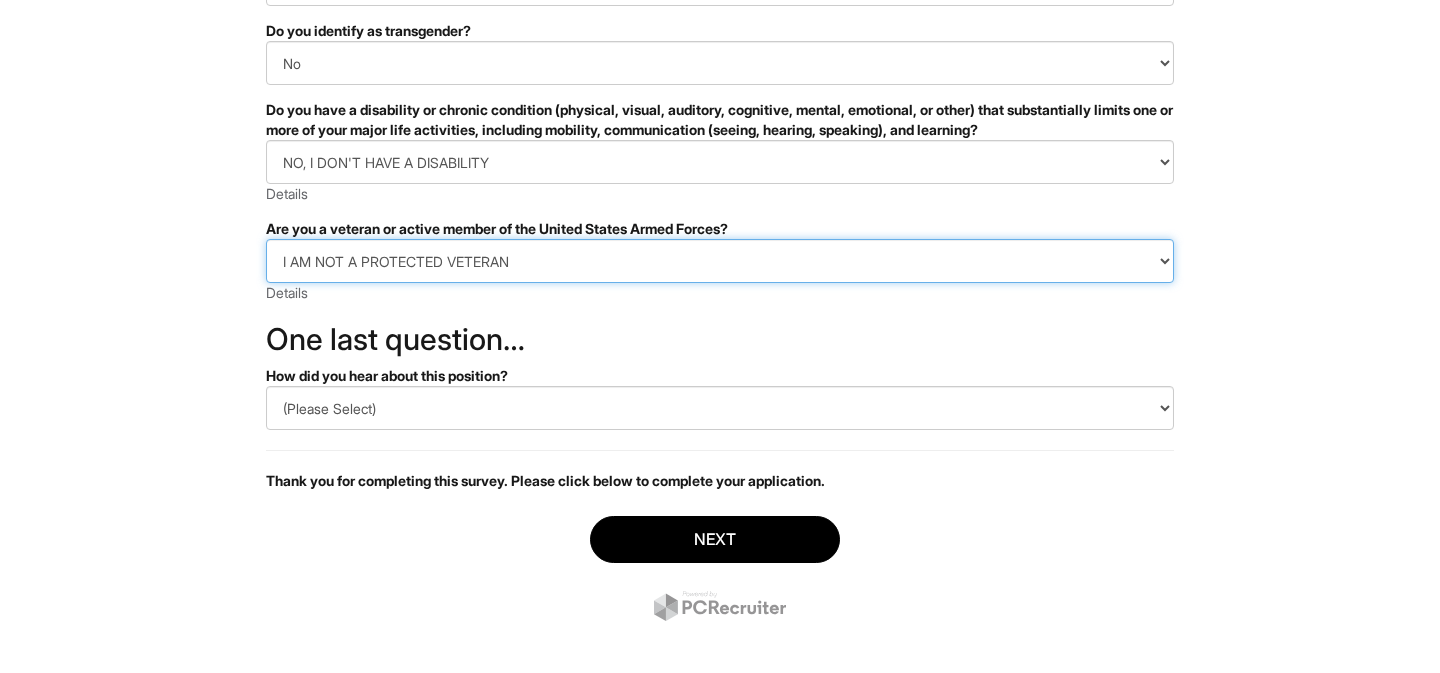 scroll, scrollTop: 453, scrollLeft: 0, axis: vertical 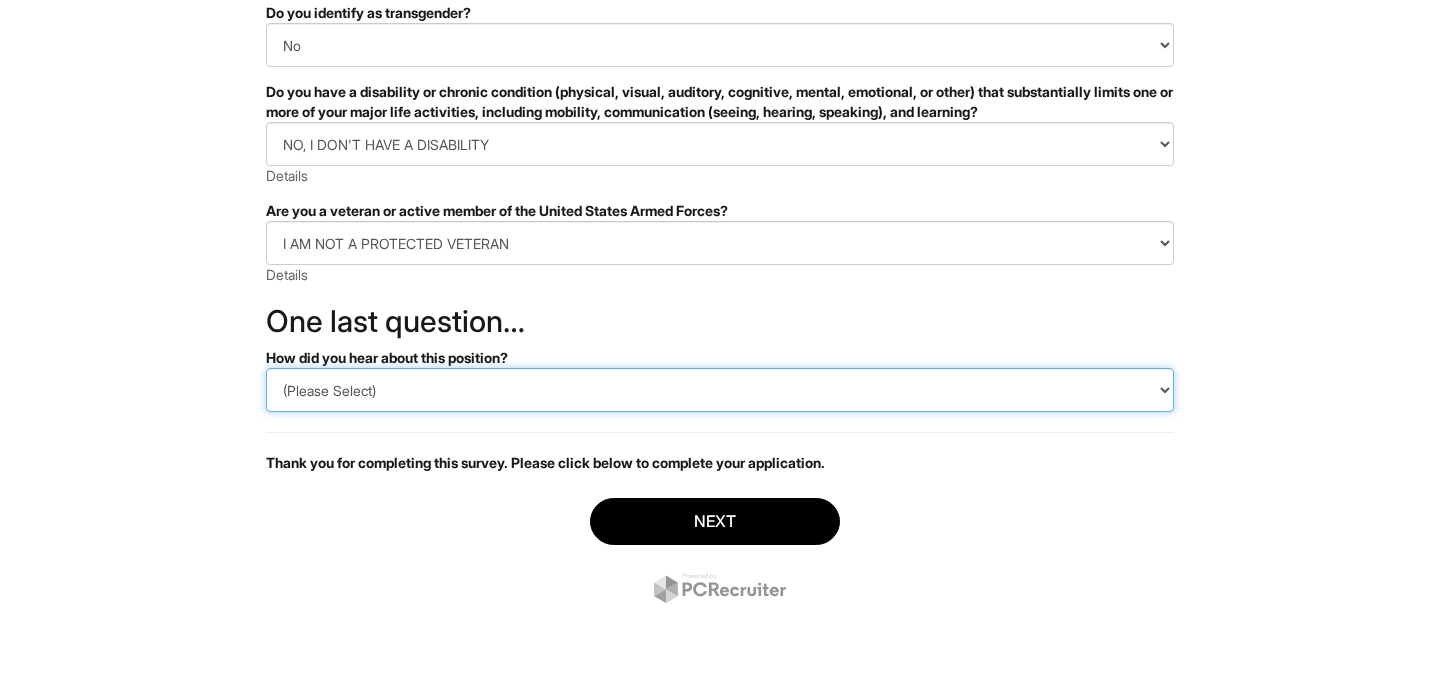 click on "(Please Select) CareerBuilder Indeed LinkedIn Monster Referral Other" at bounding box center [720, 390] 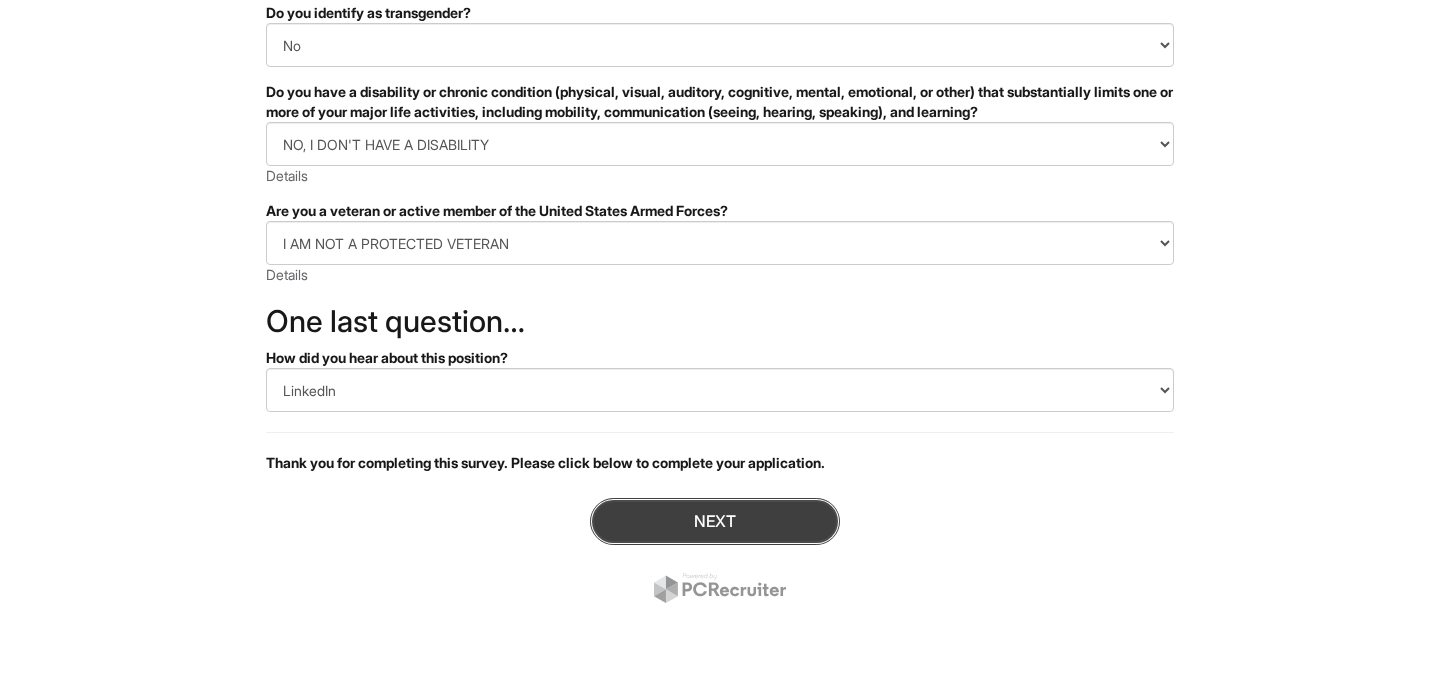 click on "Next" at bounding box center (715, 521) 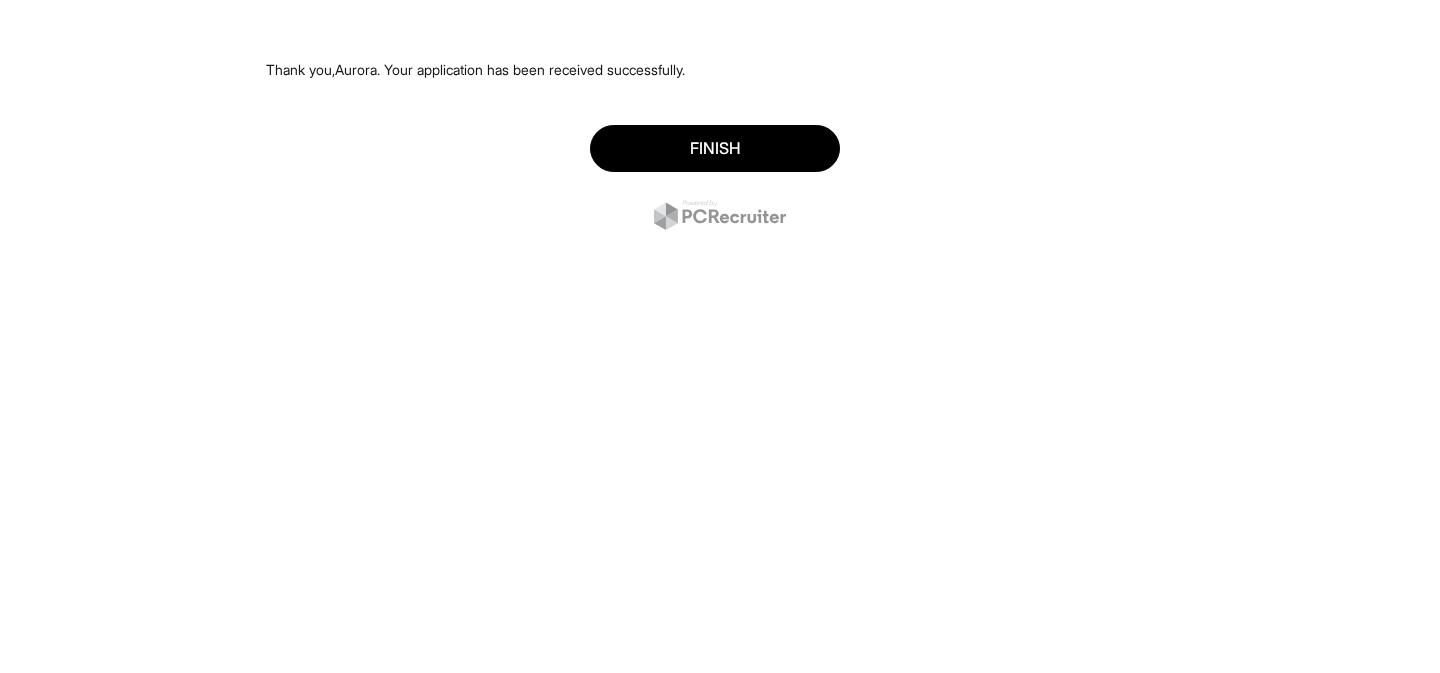 scroll, scrollTop: 0, scrollLeft: 0, axis: both 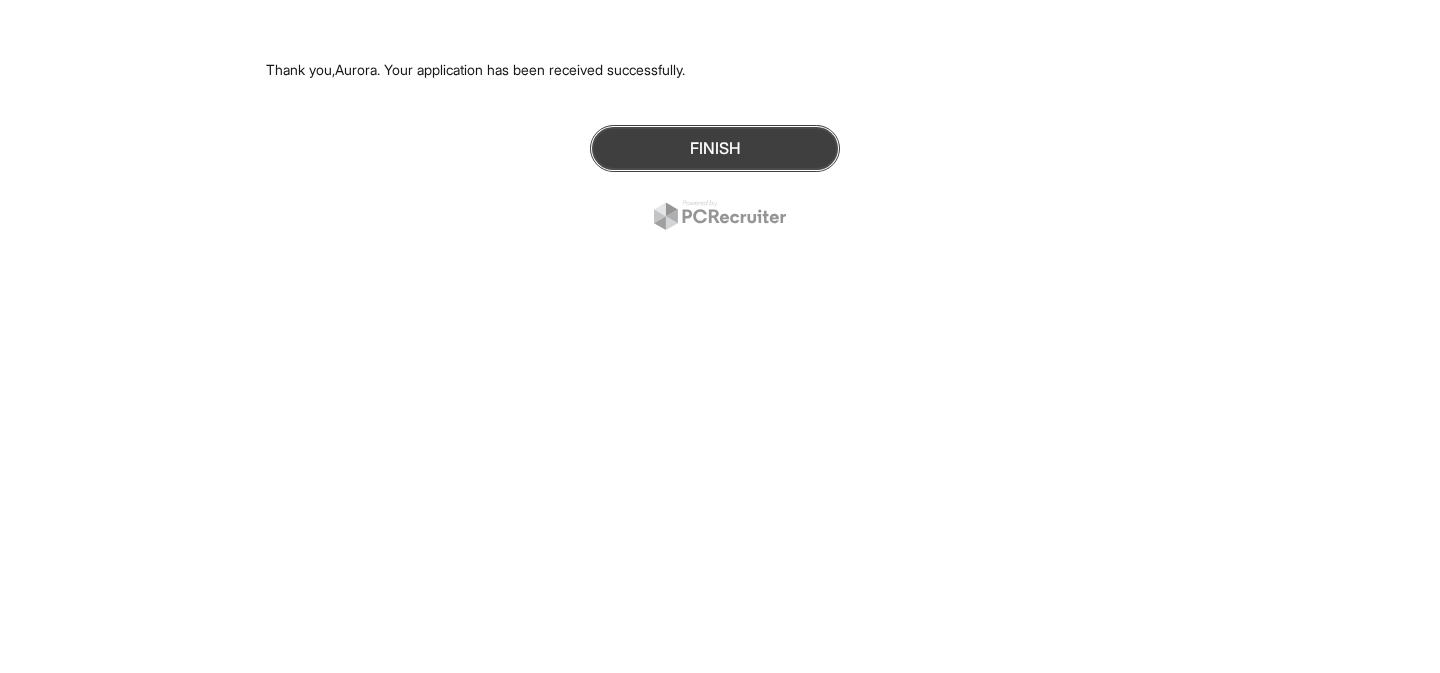 click on "Finish" at bounding box center [715, 148] 